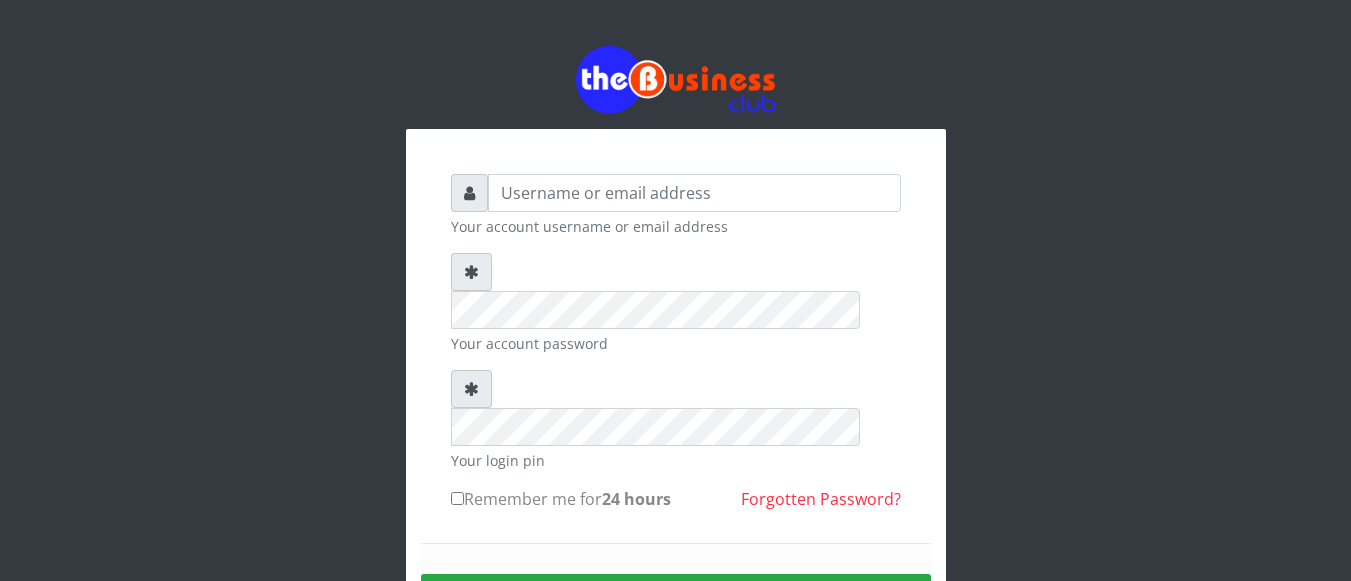 scroll, scrollTop: 0, scrollLeft: 0, axis: both 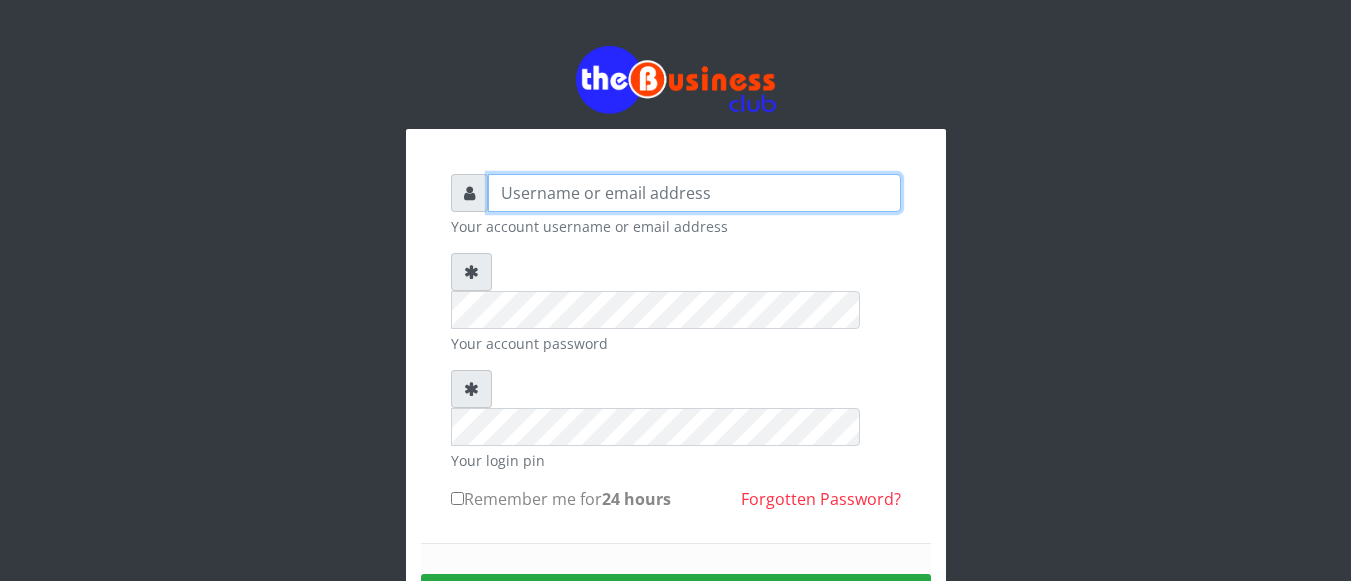 type on "Obymary" 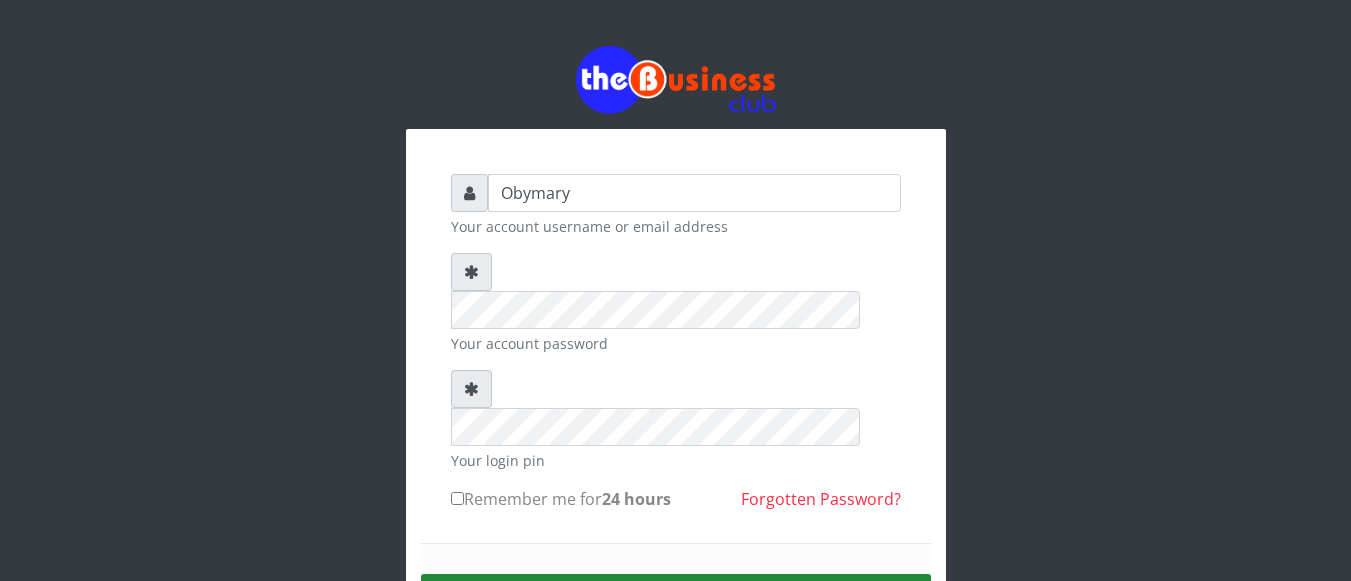 click on "Sign in" at bounding box center [676, 599] 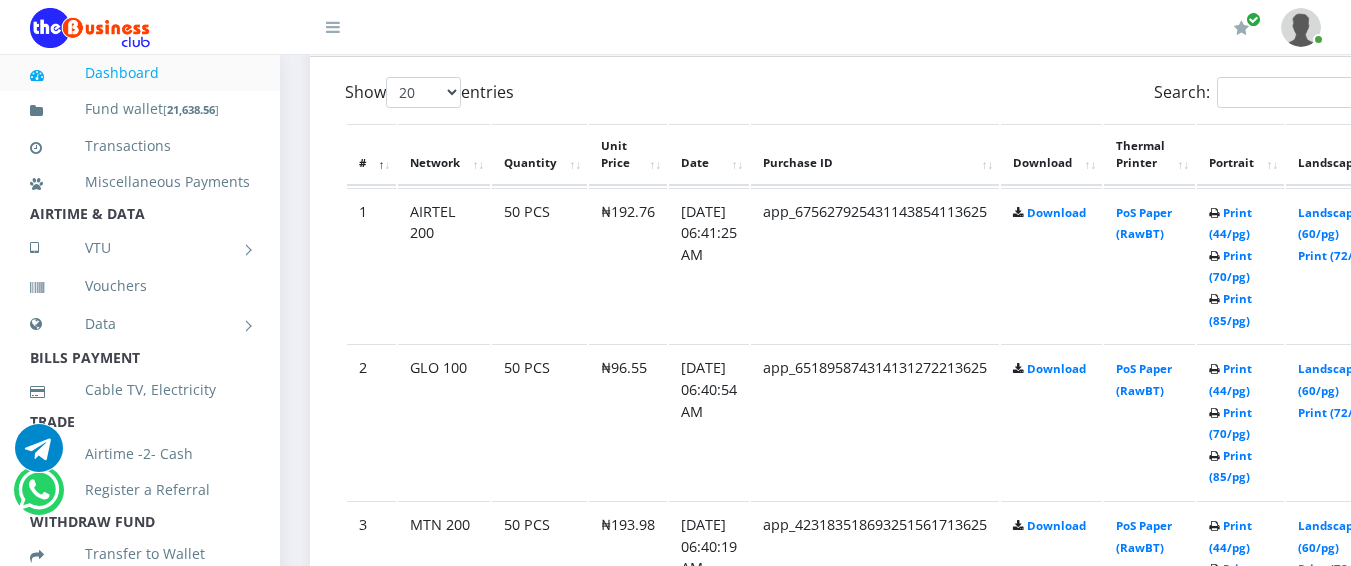 scroll, scrollTop: 1080, scrollLeft: 0, axis: vertical 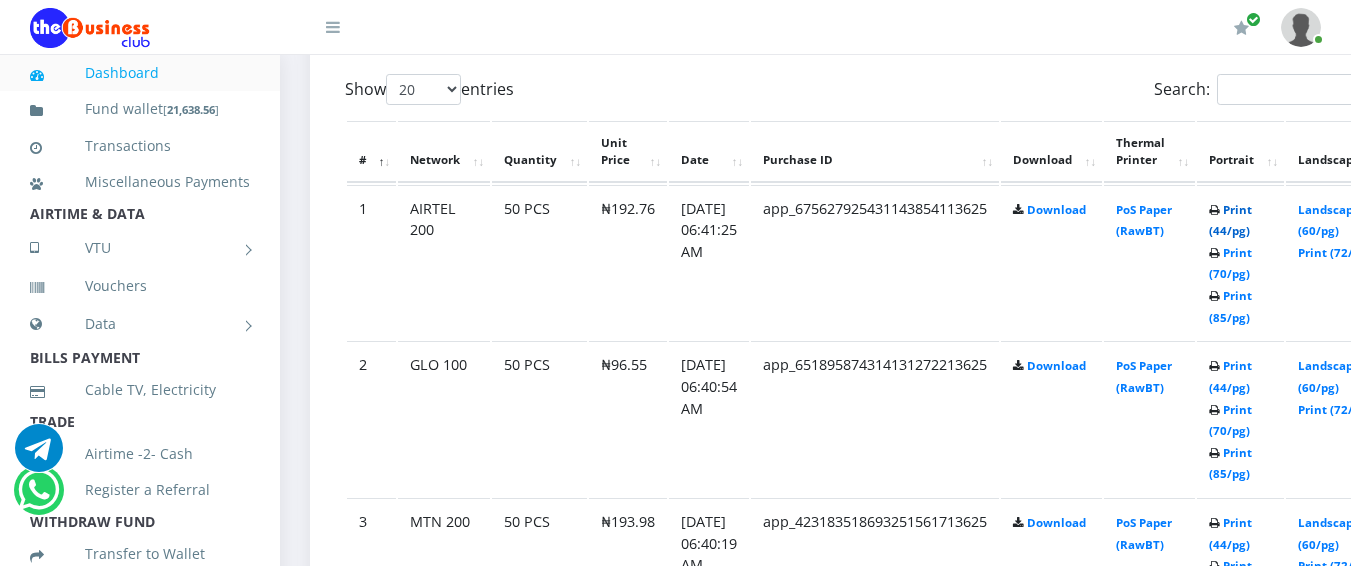 click on "Print (44/pg)" at bounding box center [1230, 220] 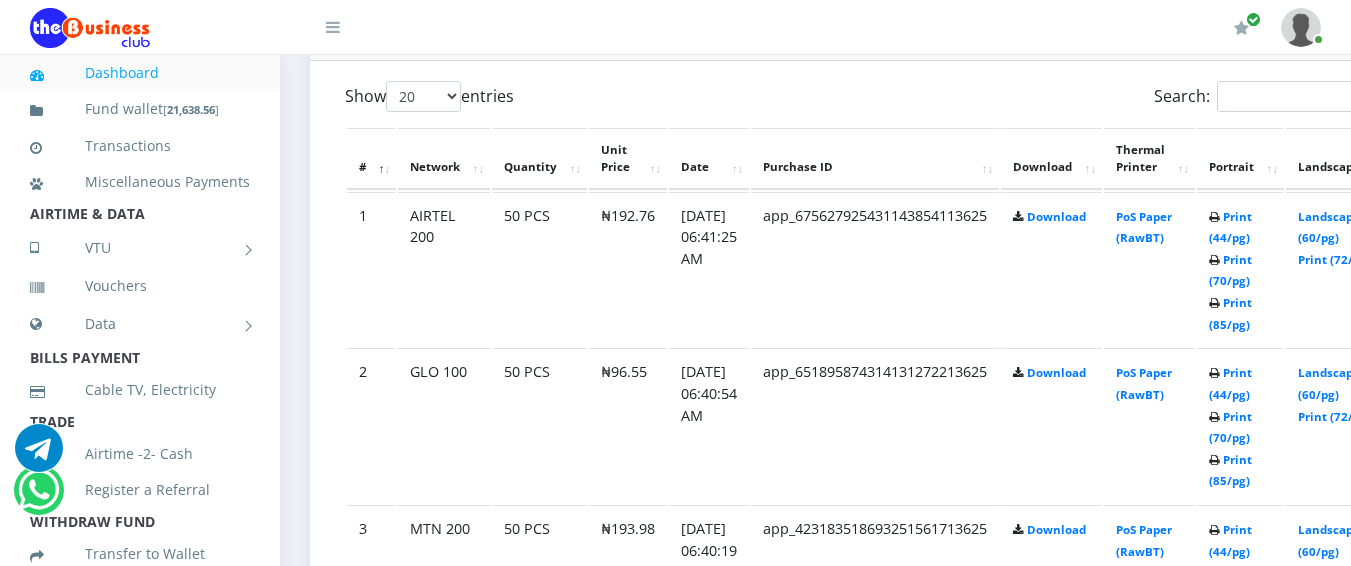 scroll, scrollTop: 1076, scrollLeft: 0, axis: vertical 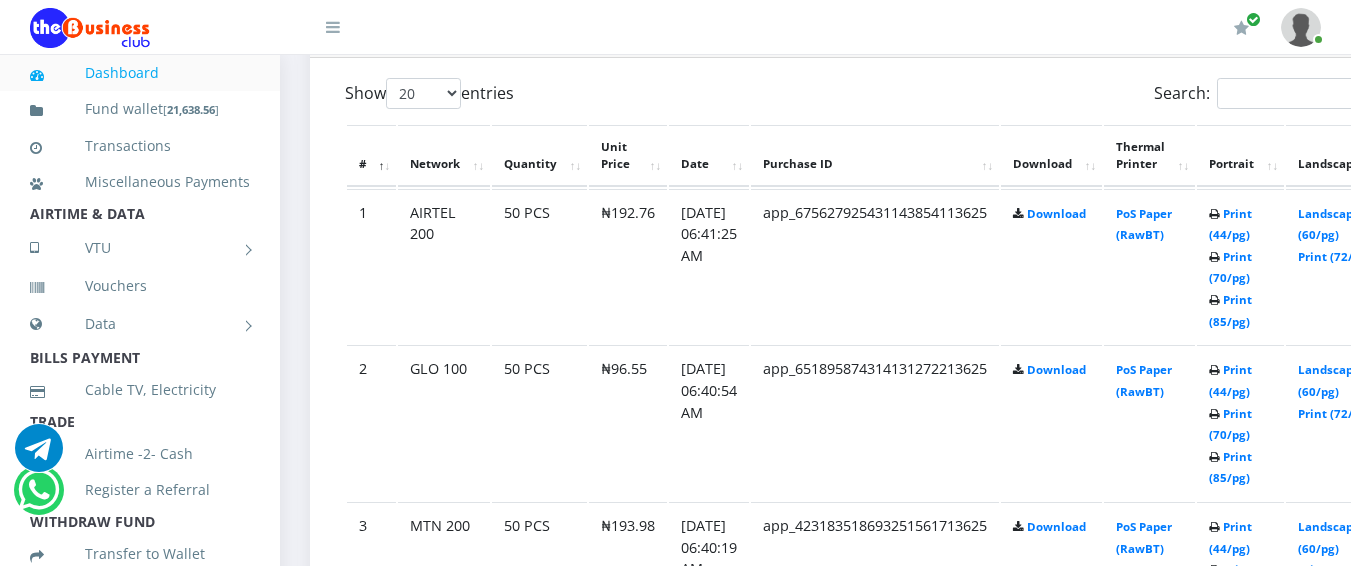click on "Print (44/pg)   Print (70/pg)   Print (85/pg)" at bounding box center [1240, 422] 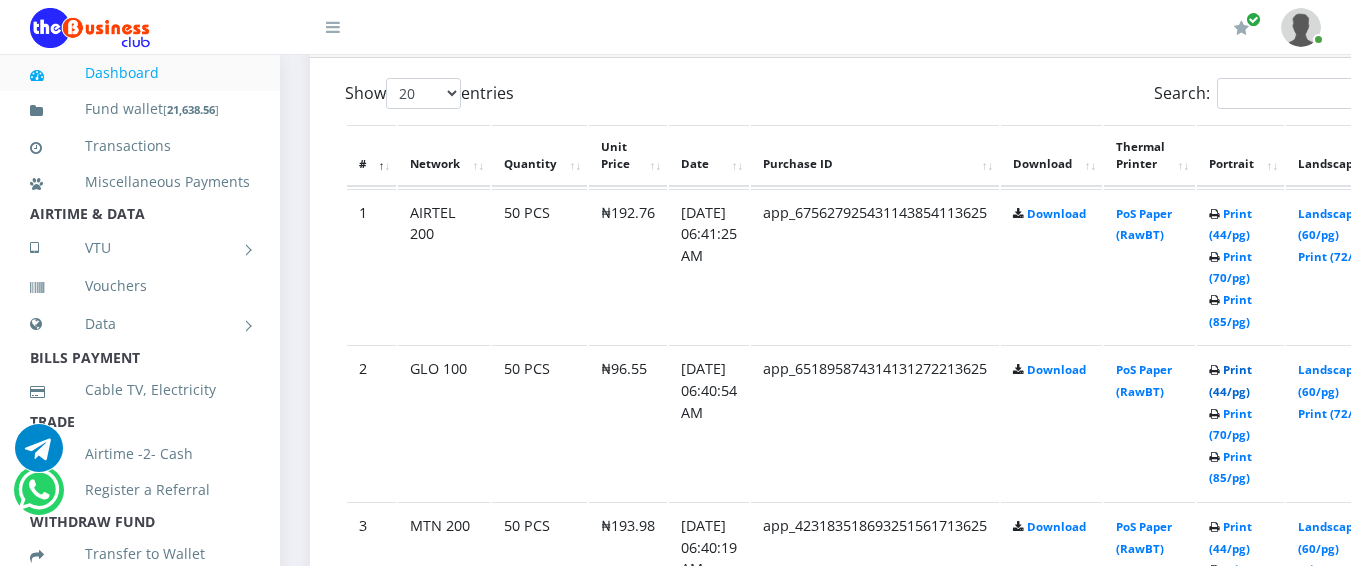 click on "Print (44/pg)" at bounding box center [1230, 380] 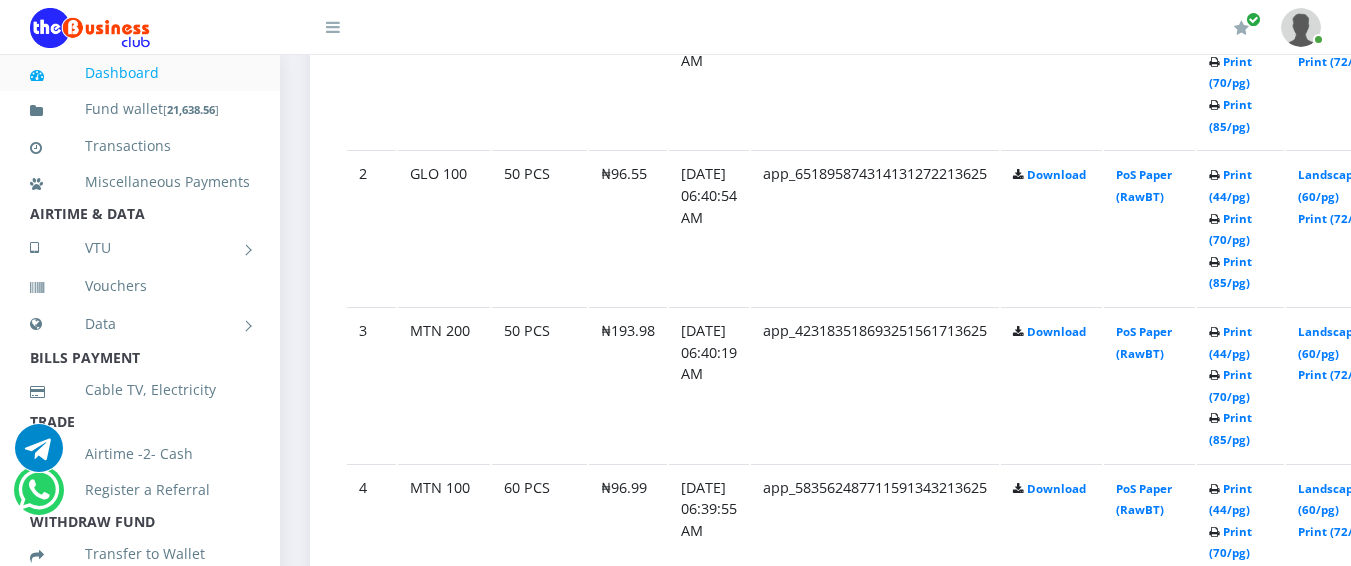 scroll, scrollTop: 1272, scrollLeft: 0, axis: vertical 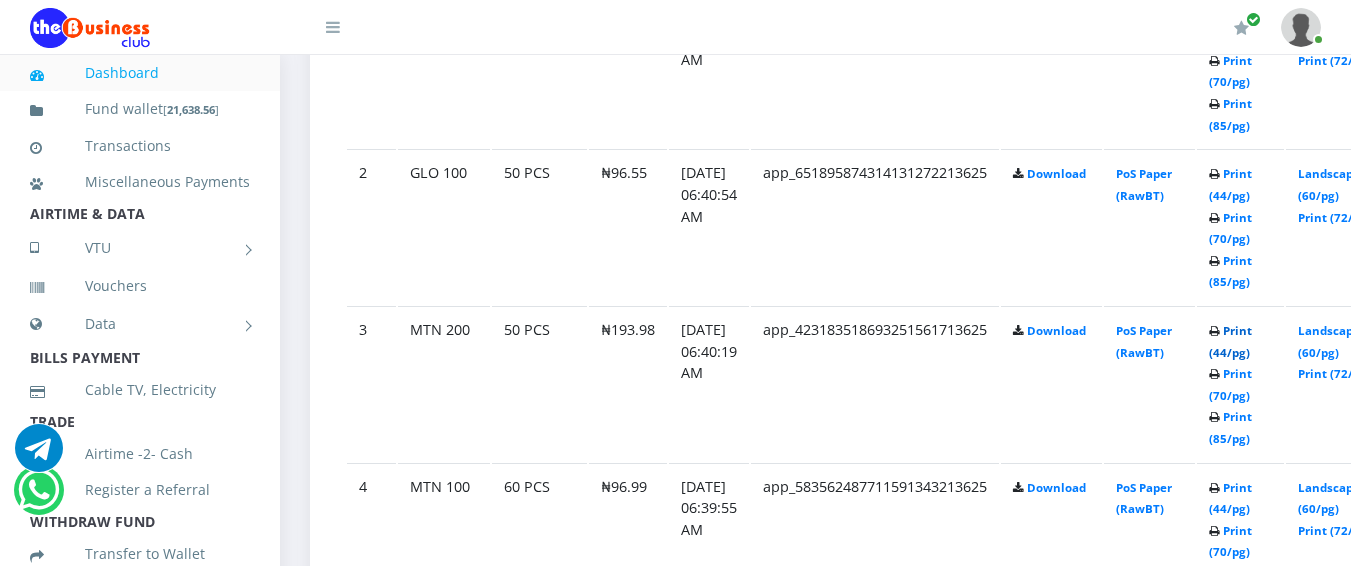 click on "Print (44/pg)" at bounding box center (1230, 341) 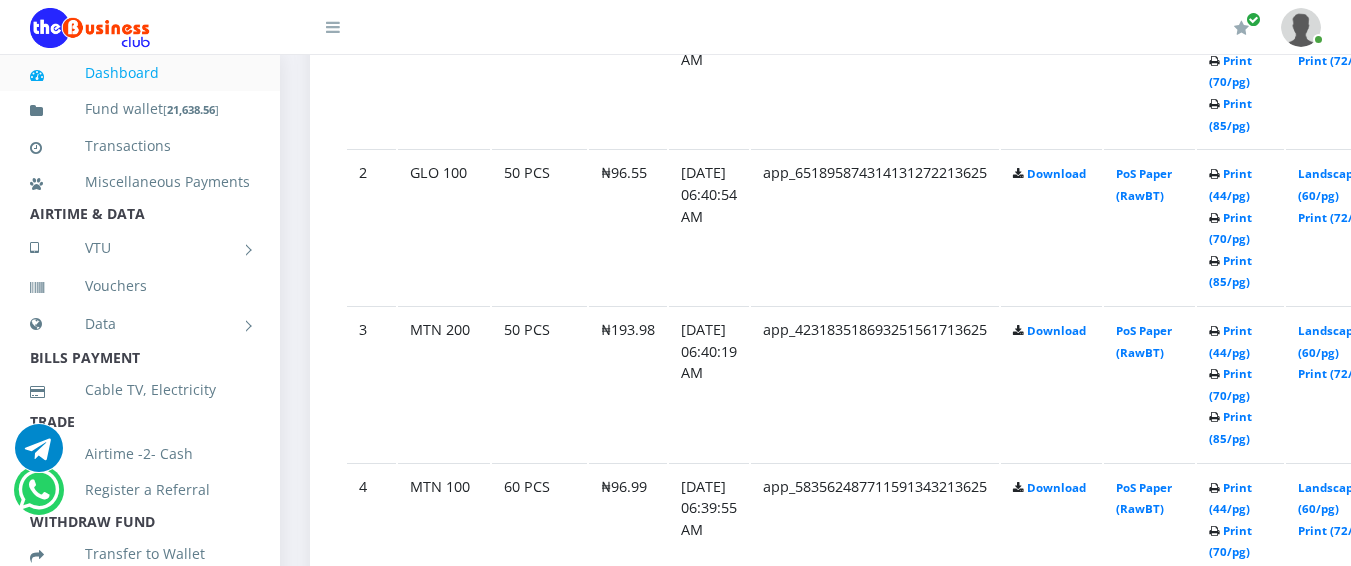 click on "Print (44/pg)   Print (70/pg)   Print (85/pg)" at bounding box center [1240, 70] 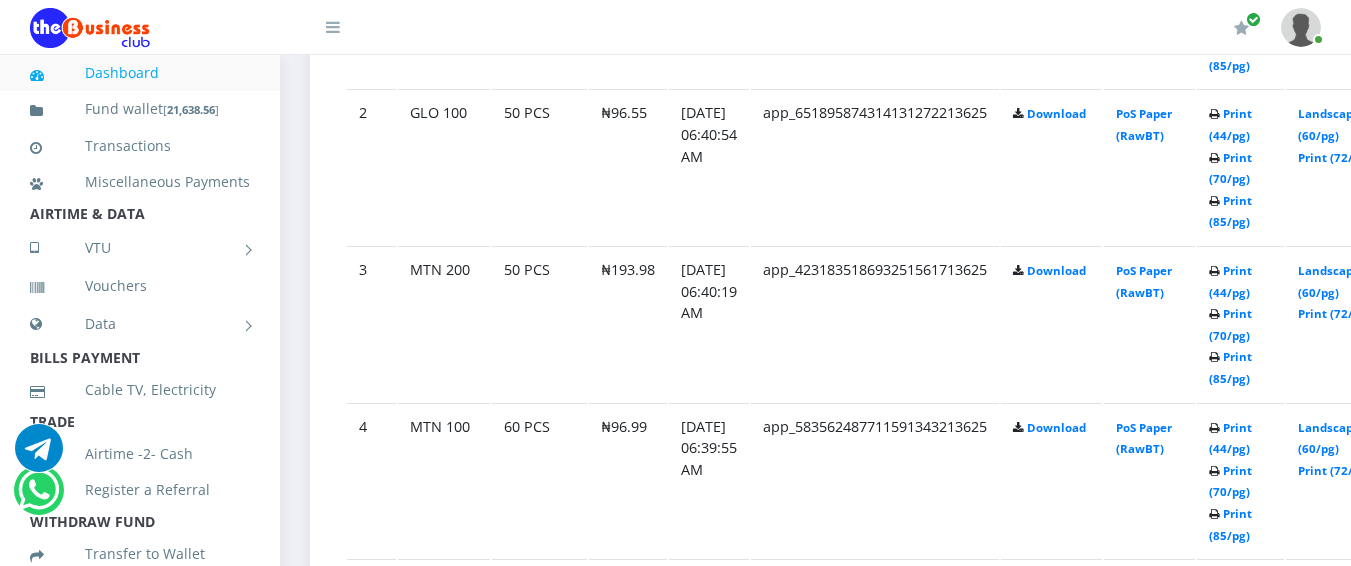 scroll, scrollTop: 1333, scrollLeft: 0, axis: vertical 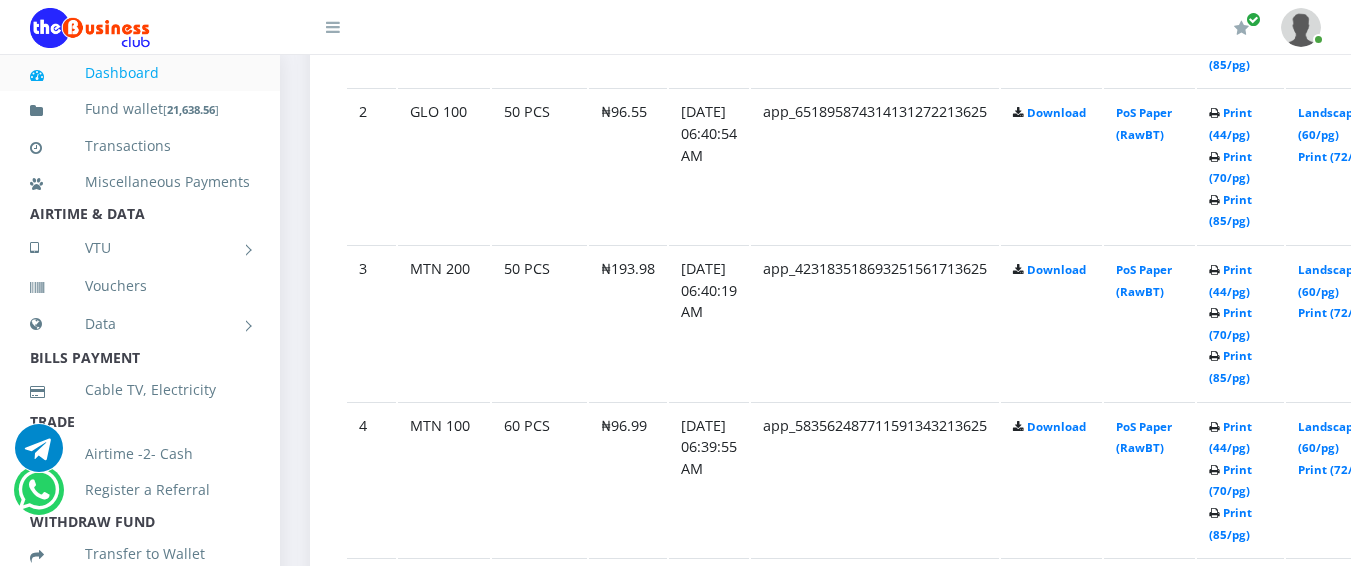 drag, startPoint x: 1251, startPoint y: 277, endPoint x: 1044, endPoint y: 201, distance: 220.51077 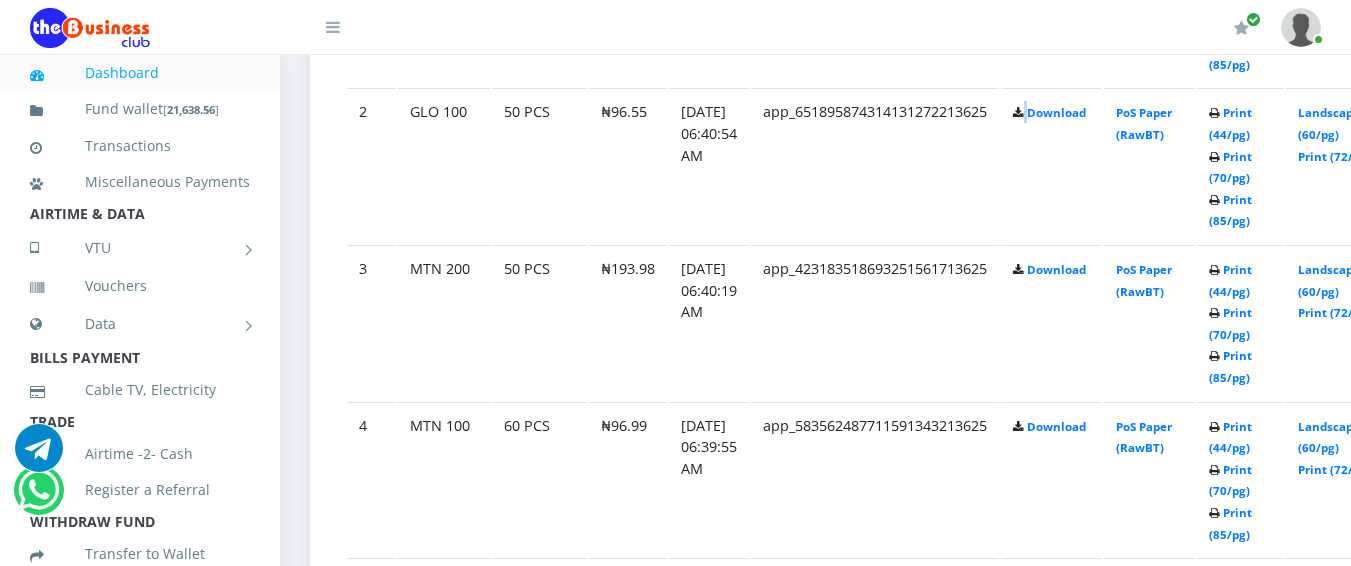 click on "Download" at bounding box center [1051, 165] 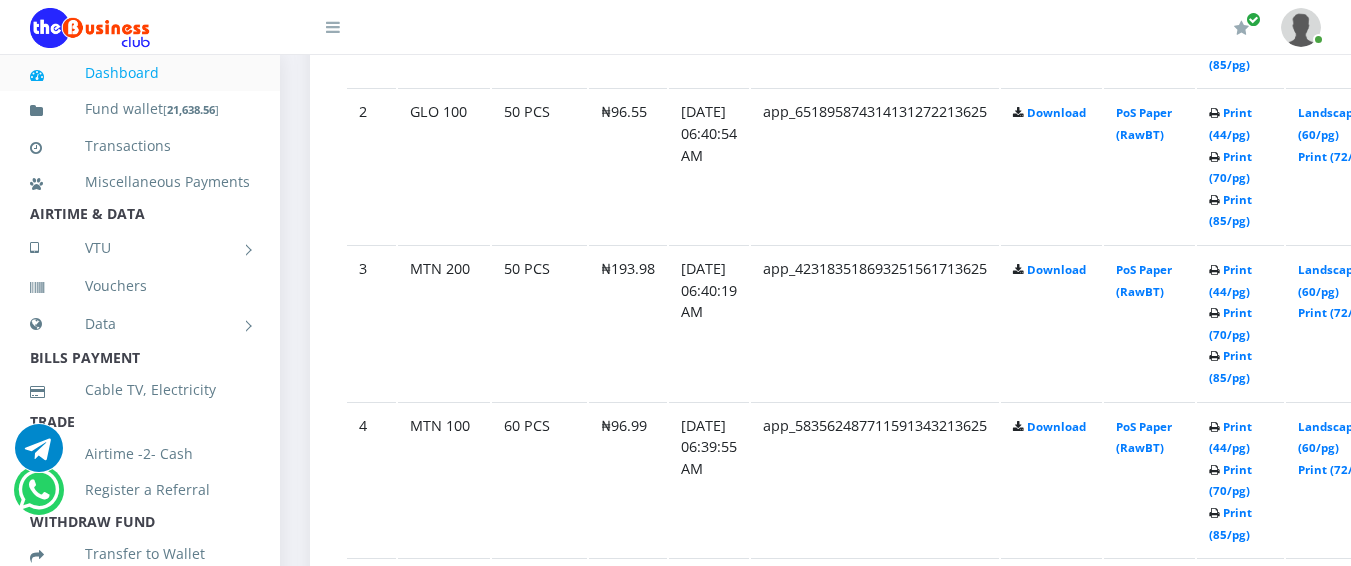 click at bounding box center [1214, -42] 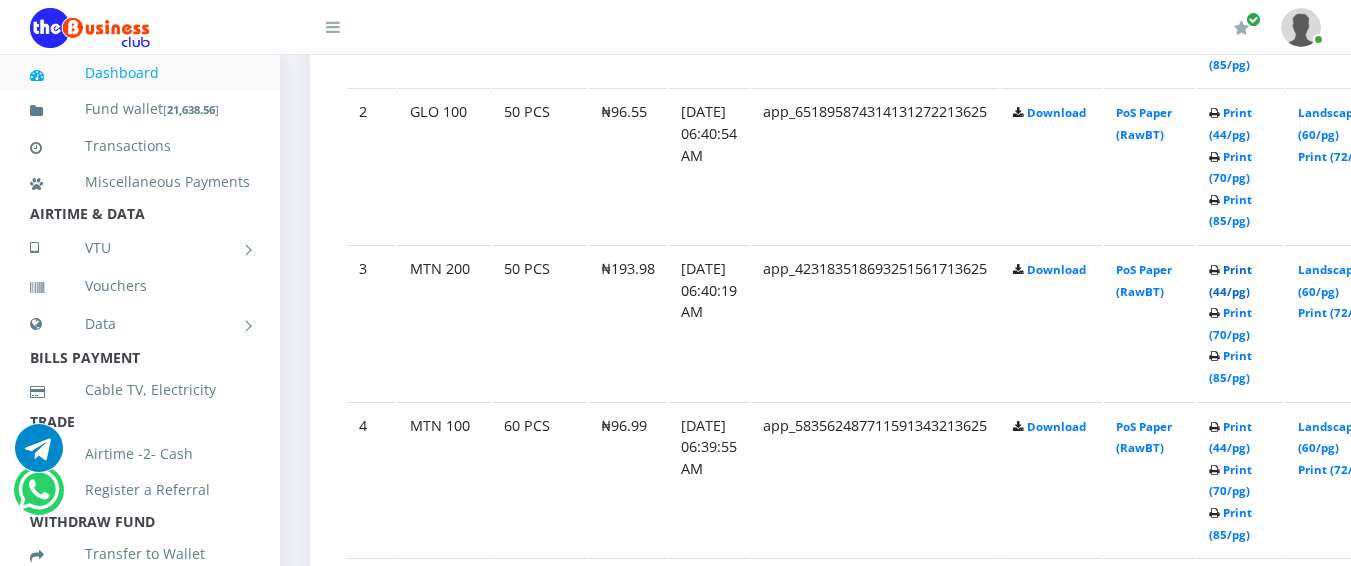click on "Print (44/pg)" at bounding box center [1230, 280] 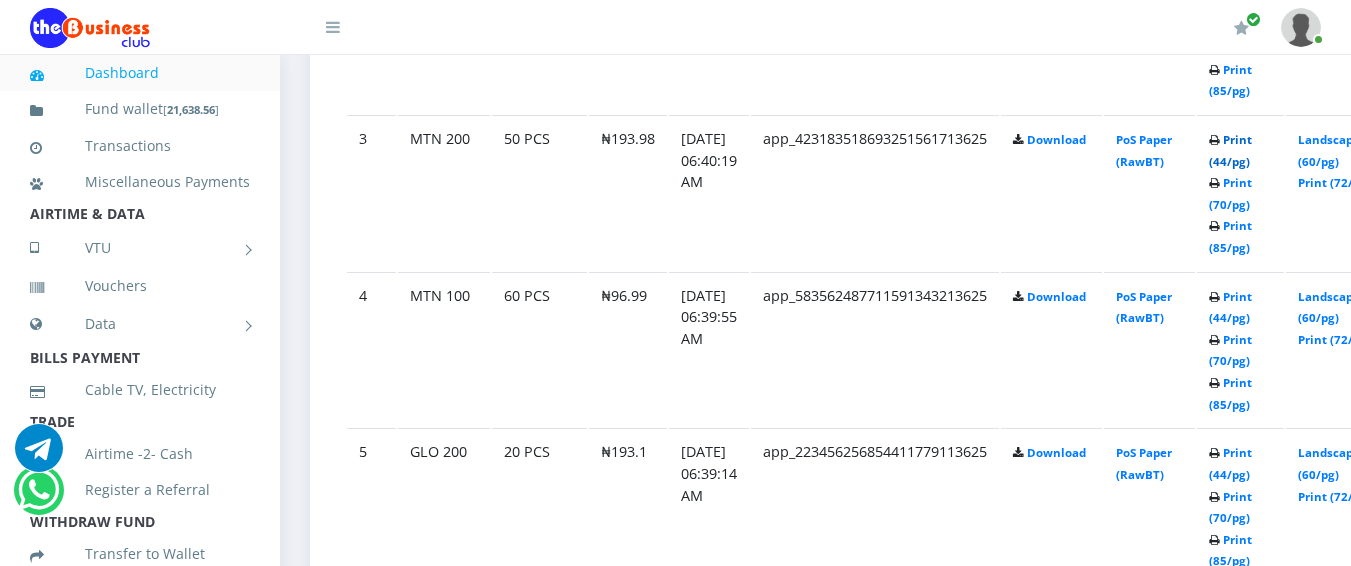 scroll, scrollTop: 1464, scrollLeft: 0, axis: vertical 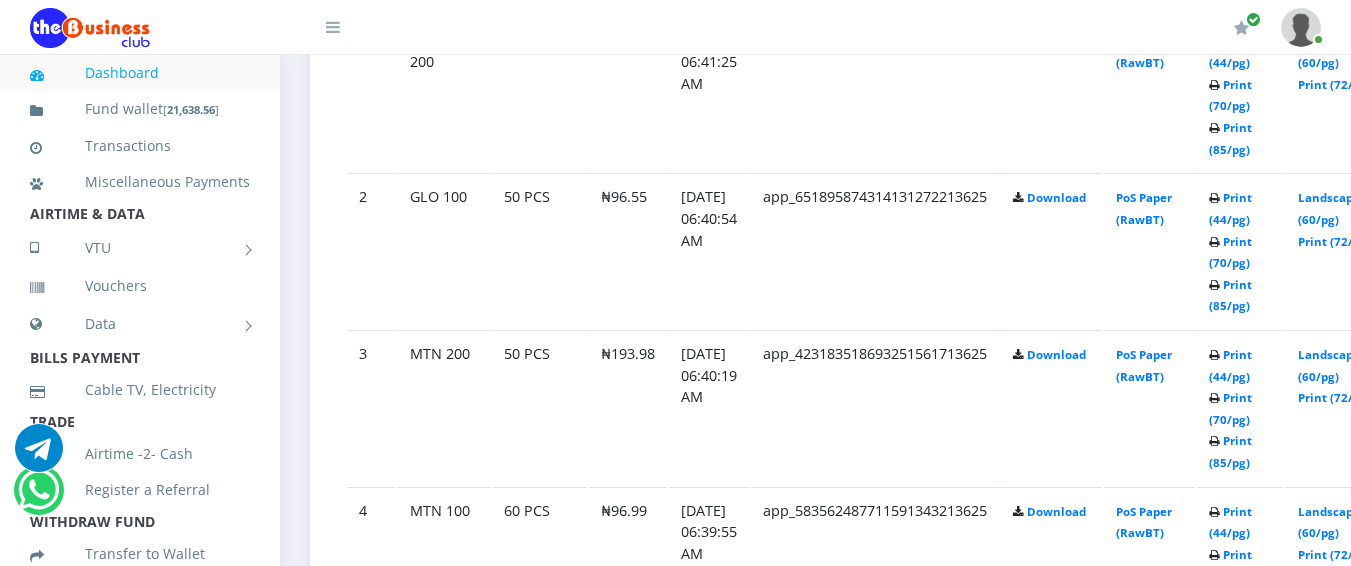 click on "Print (44/pg)   Print (70/pg)   Print (85/pg)" at bounding box center [1240, 94] 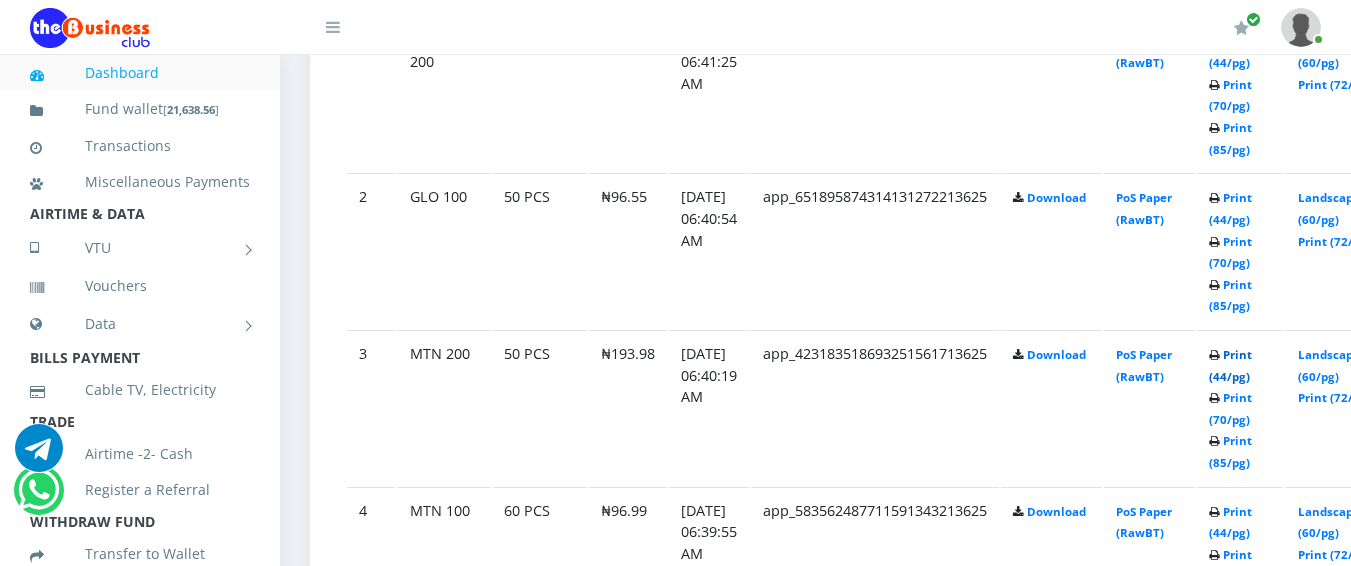 click on "Print (44/pg)" at bounding box center [1230, 365] 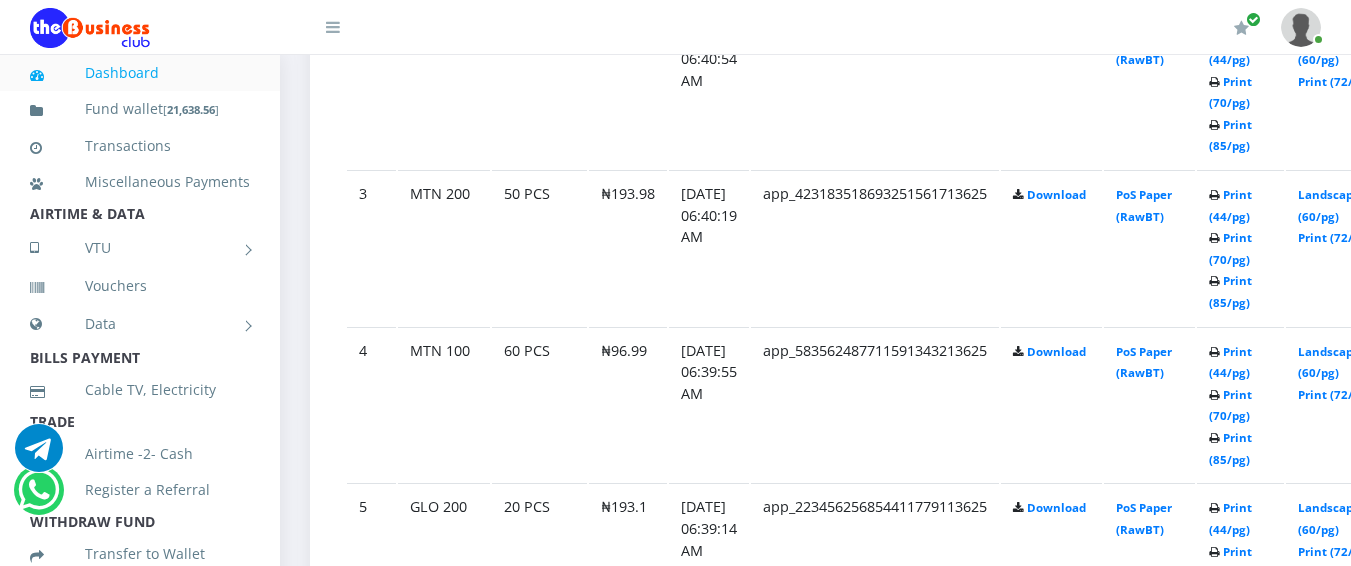 scroll, scrollTop: 1448, scrollLeft: 0, axis: vertical 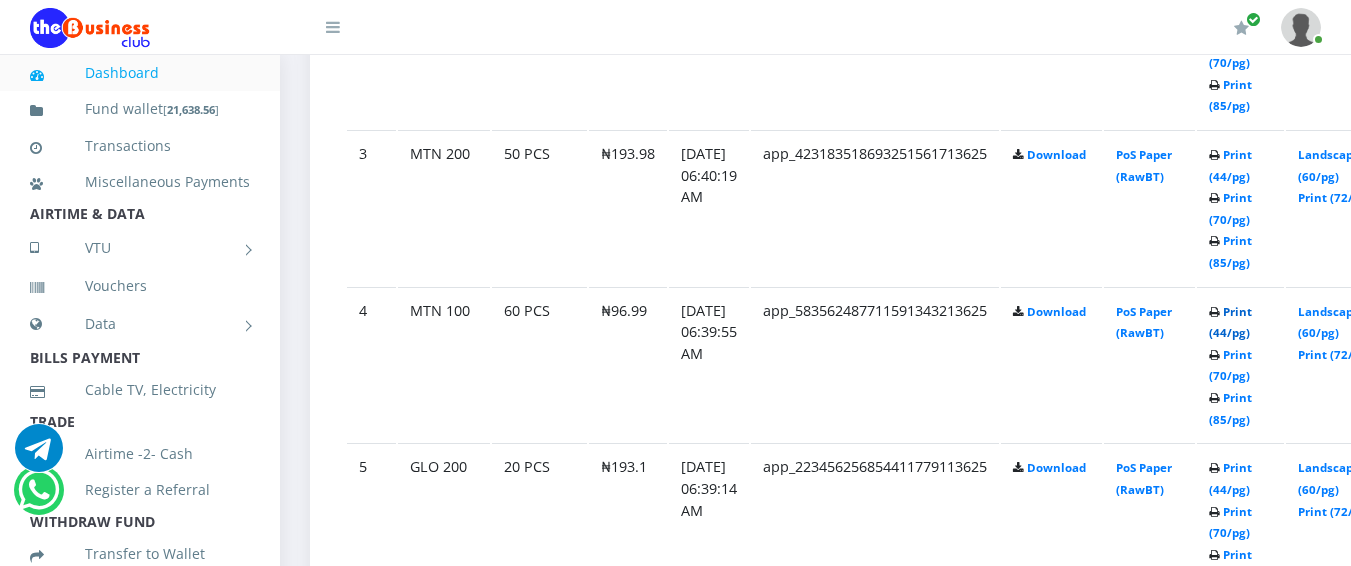 click on "Print (44/pg)" at bounding box center [1230, 322] 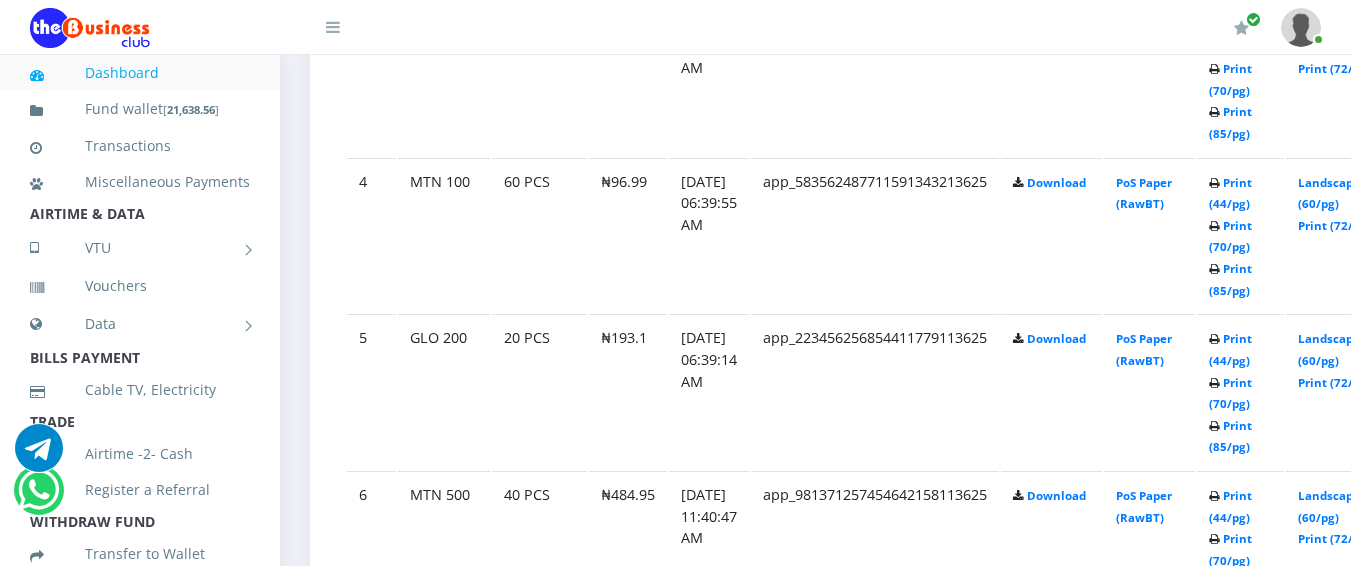 scroll, scrollTop: 1581, scrollLeft: 0, axis: vertical 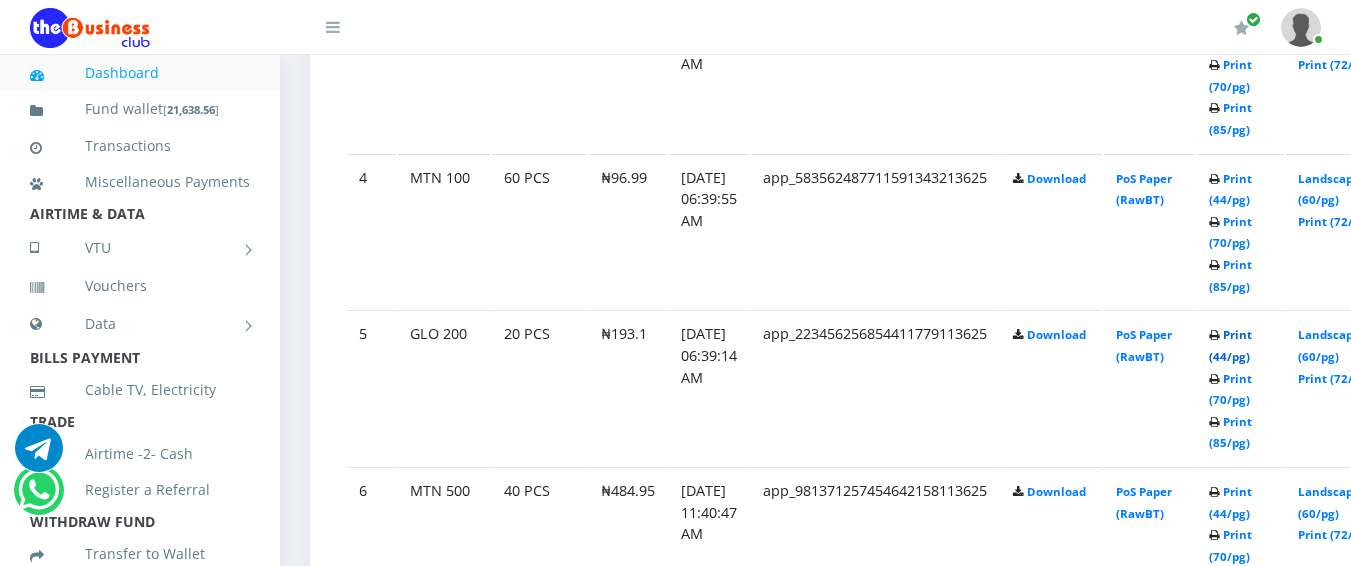click on "Print (44/pg)" at bounding box center (1230, 345) 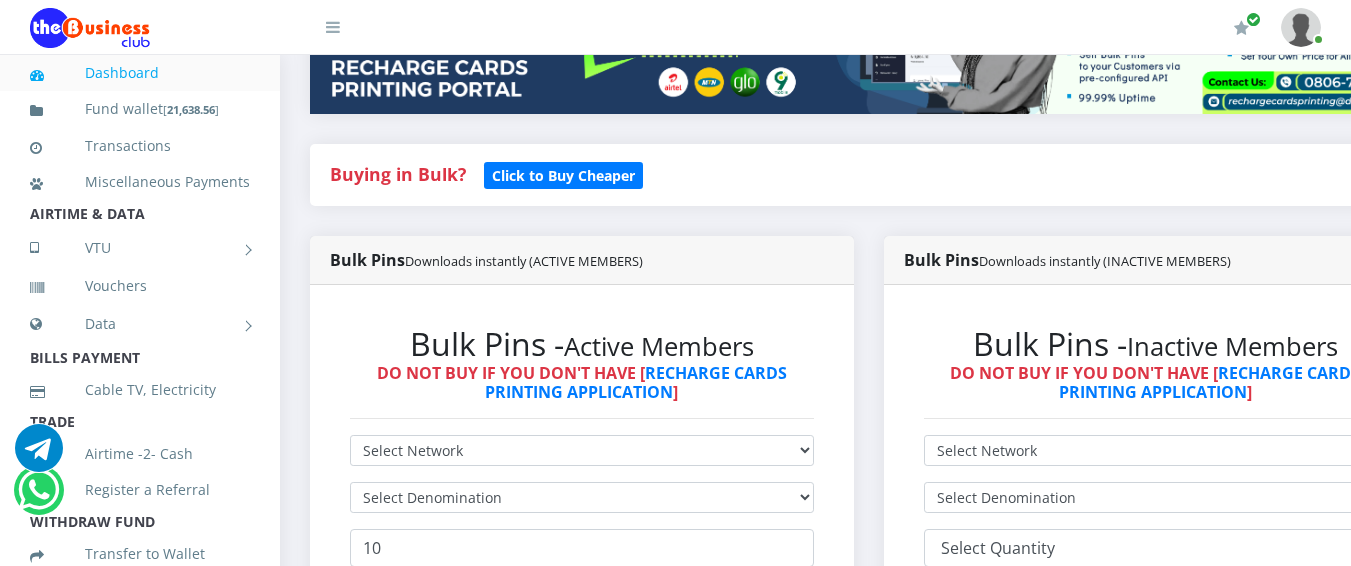 scroll, scrollTop: 400, scrollLeft: 0, axis: vertical 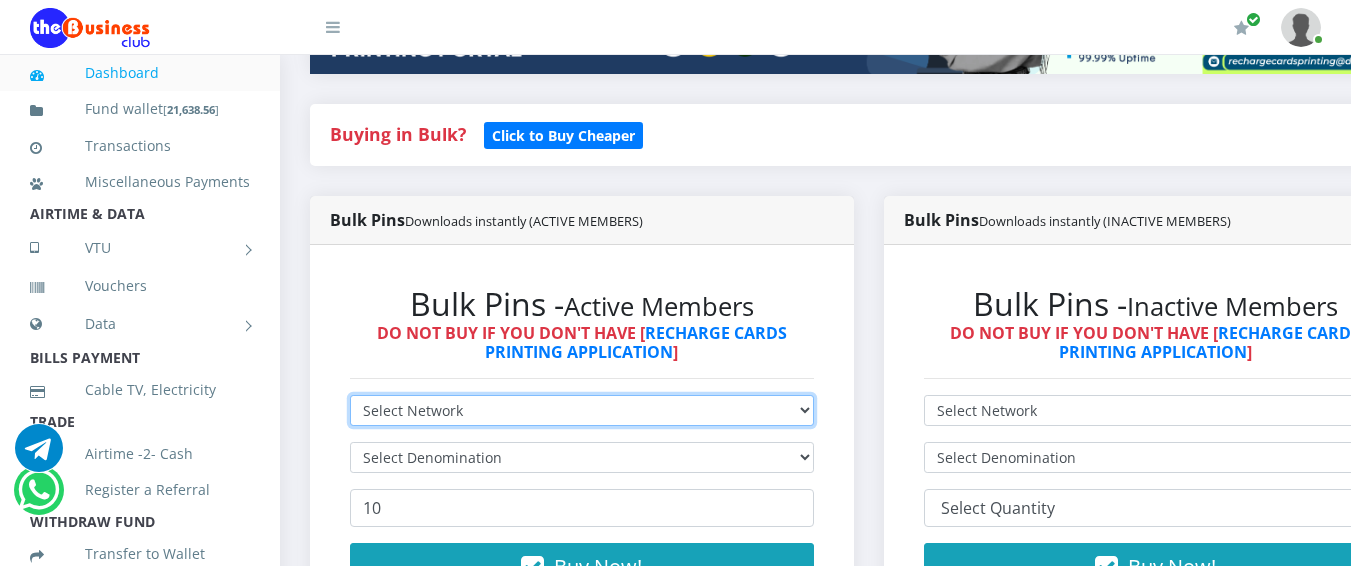 click on "Select Network
MTN
Globacom
9Mobile
Airtel" at bounding box center [582, 410] 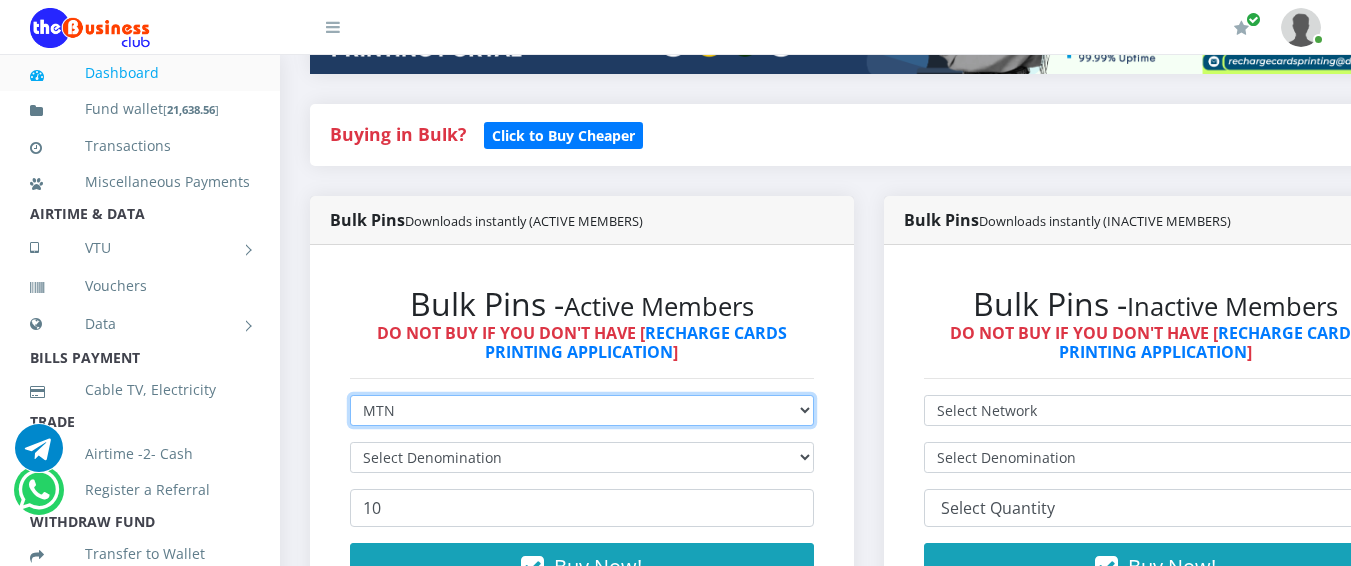 click on "Select Network
MTN
Globacom
9Mobile
Airtel" at bounding box center (582, 410) 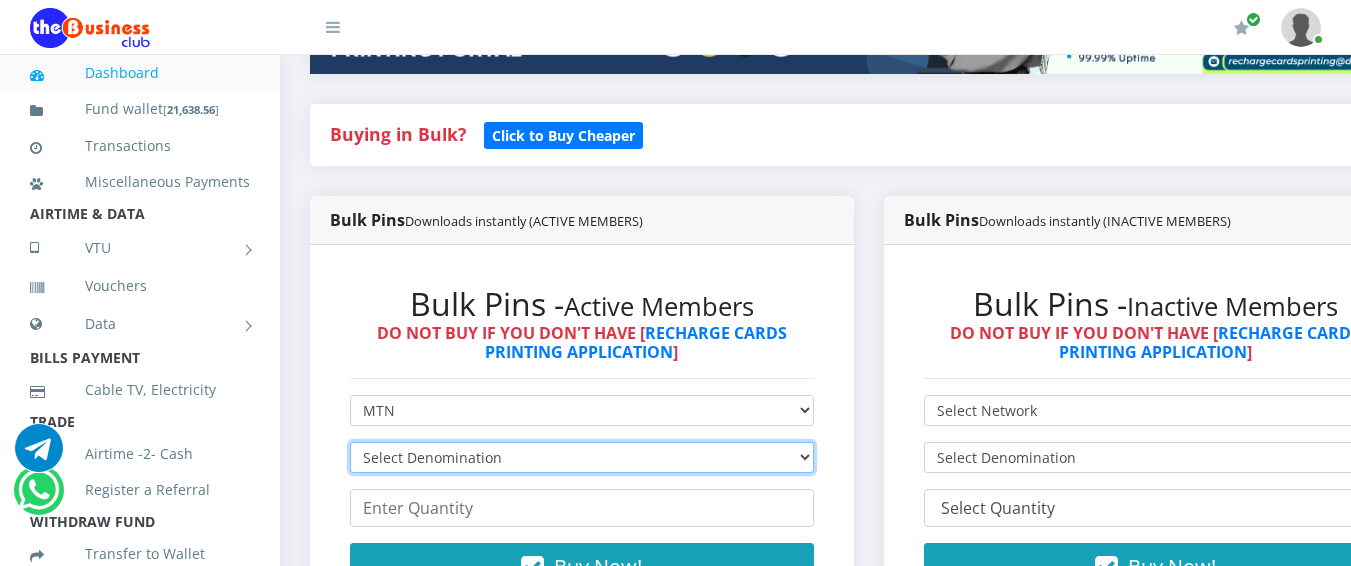click on "Select Denomination MTN NGN100 - ₦96.99 MTN NGN200 - ₦193.98 MTN NGN400 - ₦387.96 MTN NGN500 - ₦484.95 MTN NGN1000 - ₦969.90 MTN NGN1500 - ₦1,454.85" at bounding box center [582, 457] 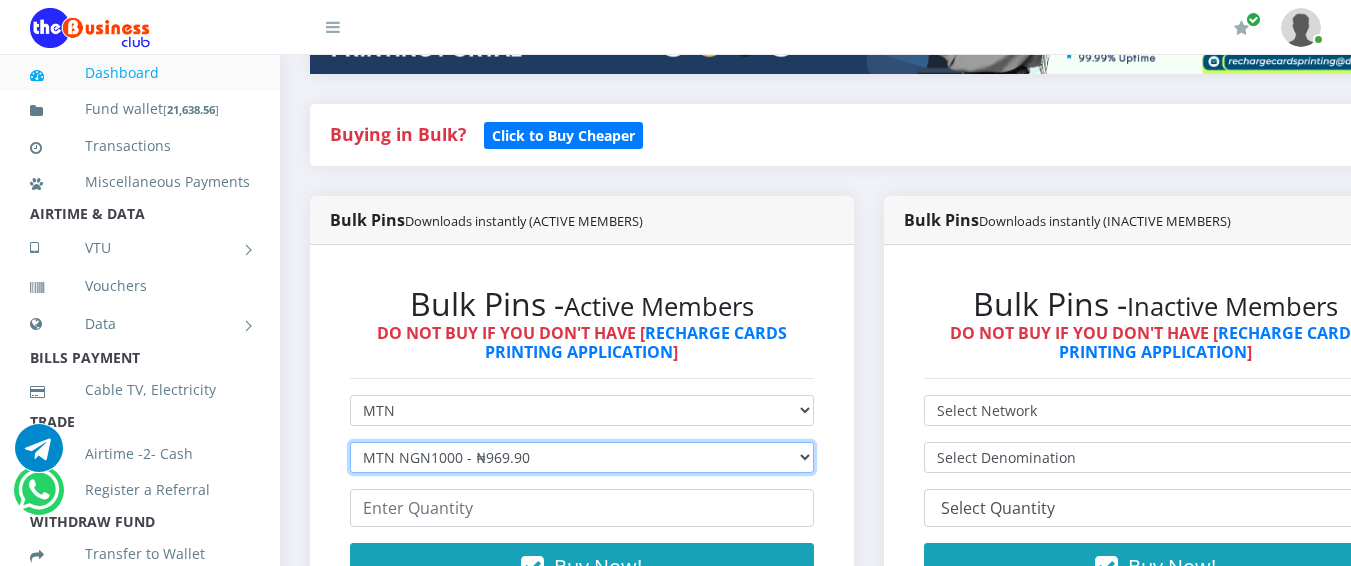 click on "Select Denomination MTN NGN100 - ₦96.99 MTN NGN200 - ₦193.98 MTN NGN400 - ₦387.96 MTN NGN500 - ₦484.95 MTN NGN1000 - ₦969.90 MTN NGN1500 - ₦1,454.85" at bounding box center (582, 457) 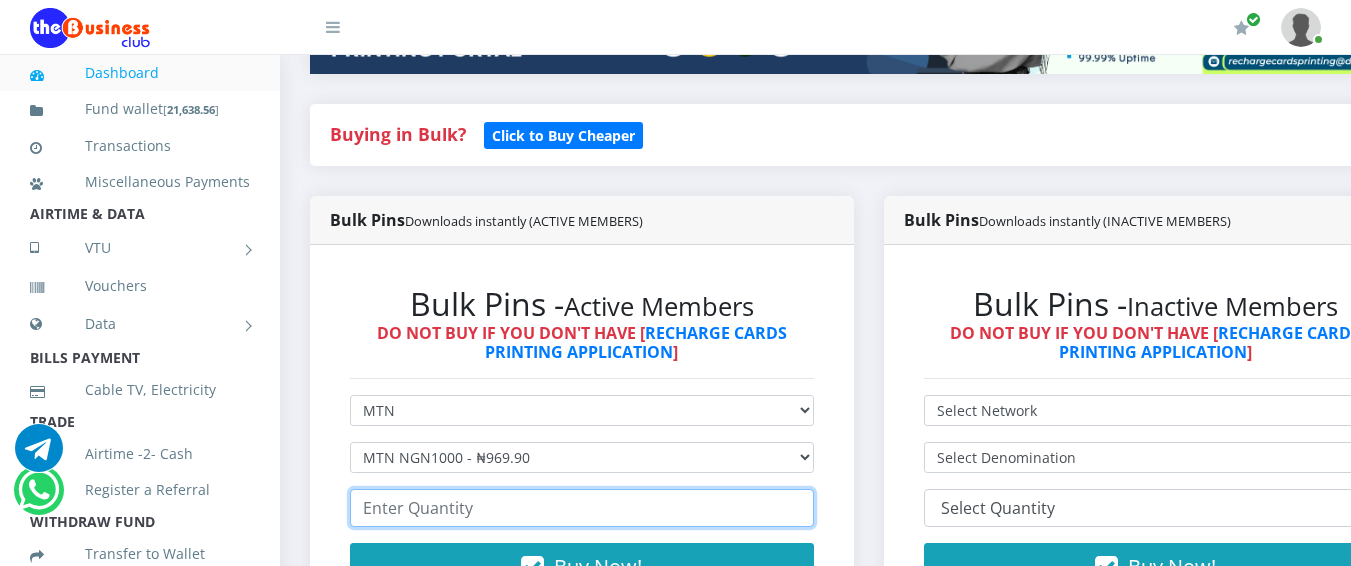 click at bounding box center [582, 508] 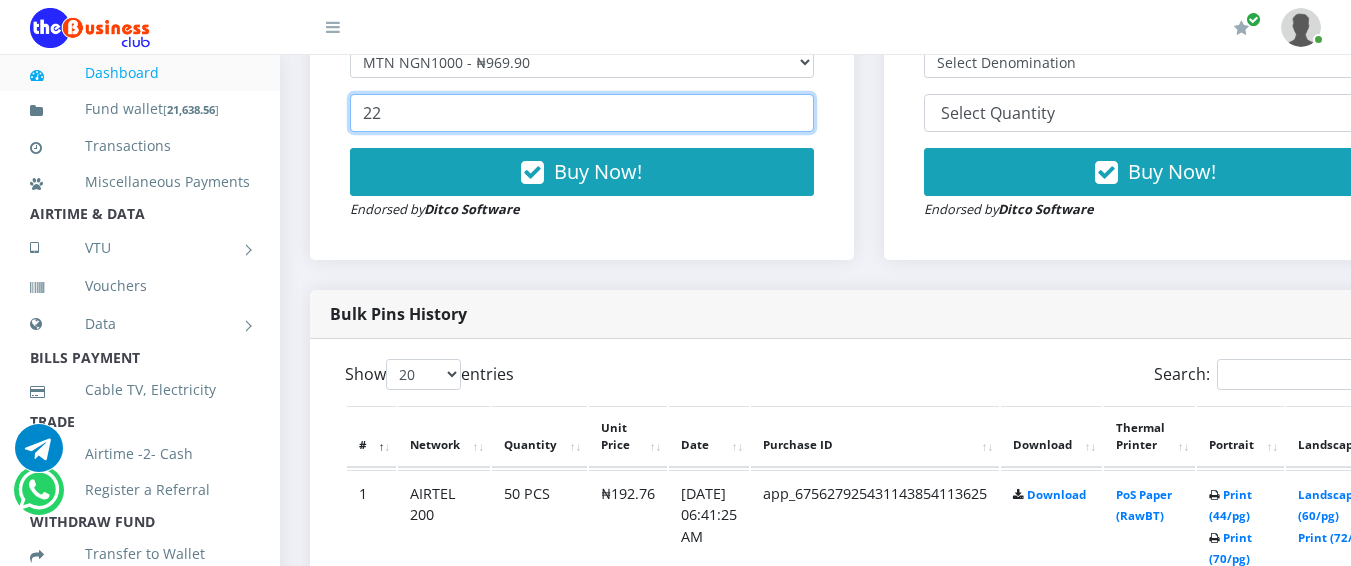 scroll, scrollTop: 787, scrollLeft: 0, axis: vertical 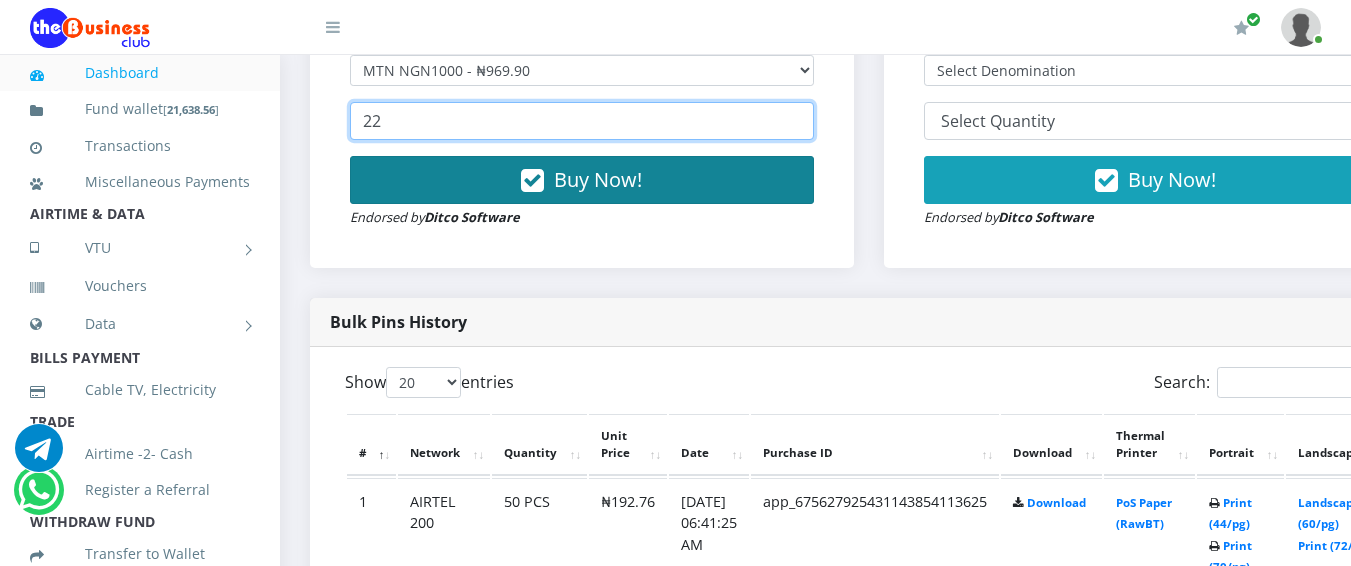type on "22" 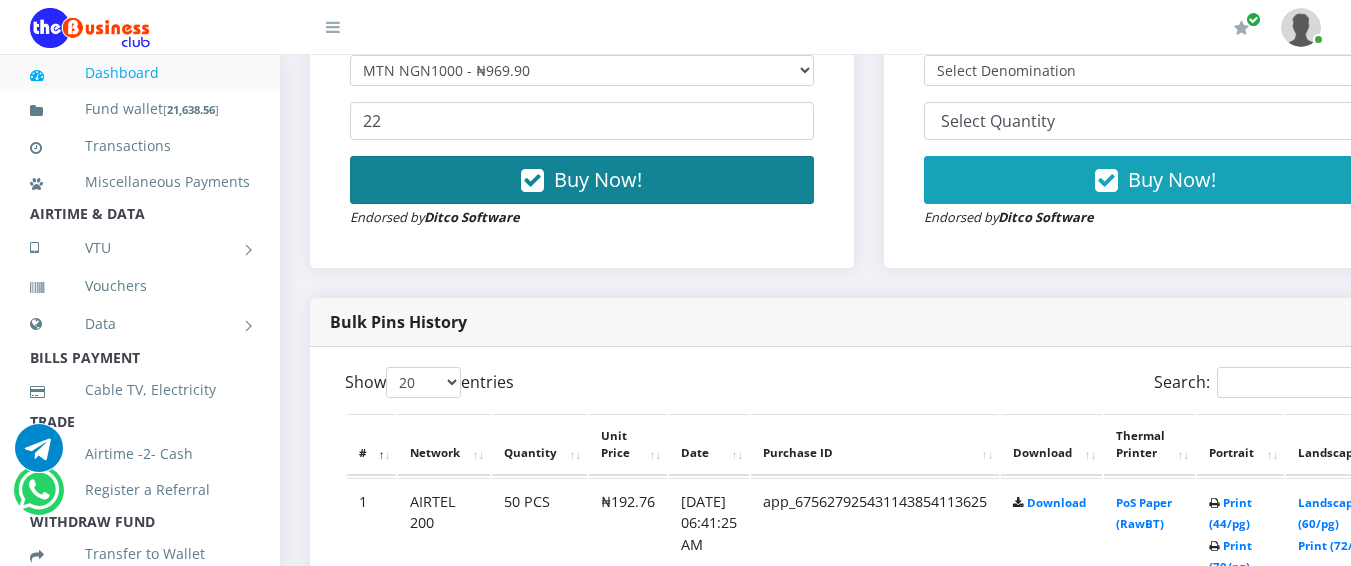 click on "Buy Now!" at bounding box center (598, 179) 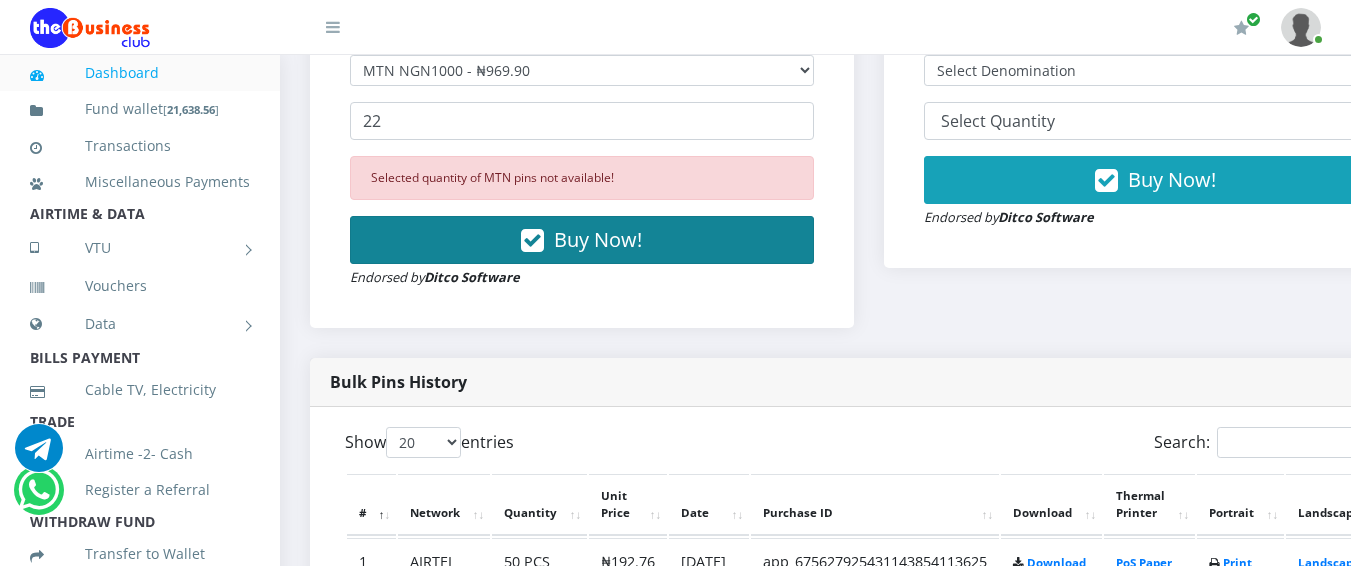 click on "Selected quantity of MTN pins not available!" at bounding box center (582, 178) 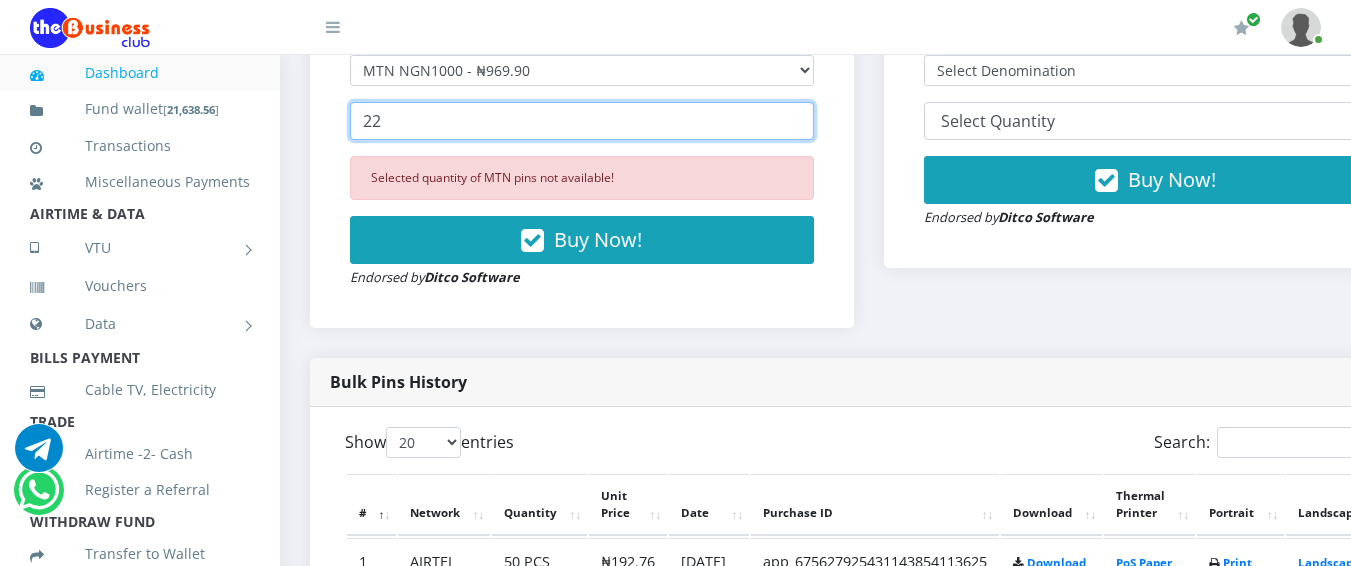 click on "22" at bounding box center (582, 121) 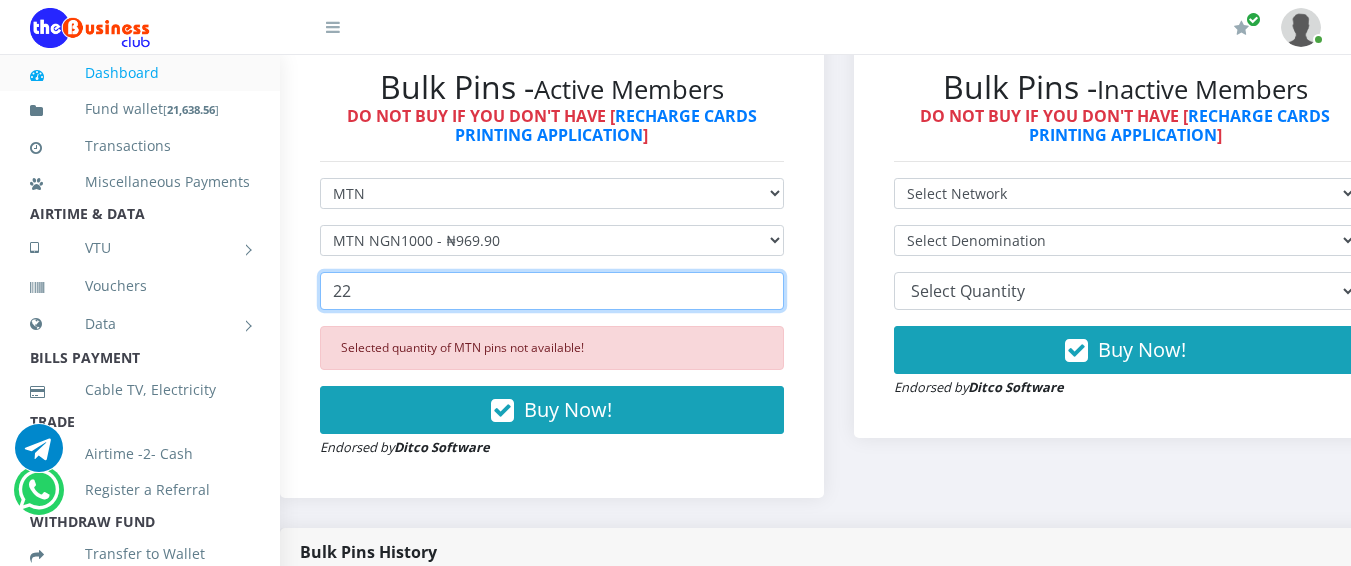 scroll, scrollTop: 615, scrollLeft: 30, axis: both 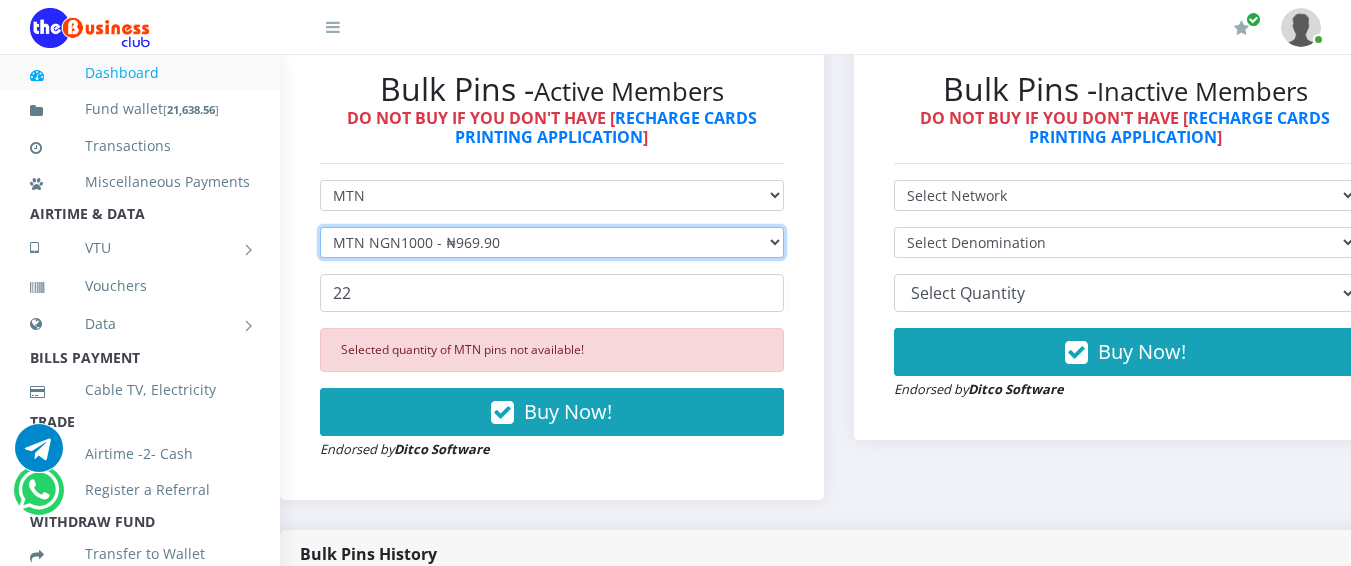 click on "Select Denomination MTN NGN100 - ₦96.99 MTN NGN200 - ₦193.98 MTN NGN400 - ₦387.96 MTN NGN500 - ₦484.95 MTN NGN1000 - ₦969.90 MTN NGN1500 - ₦1,454.85" at bounding box center (552, 242) 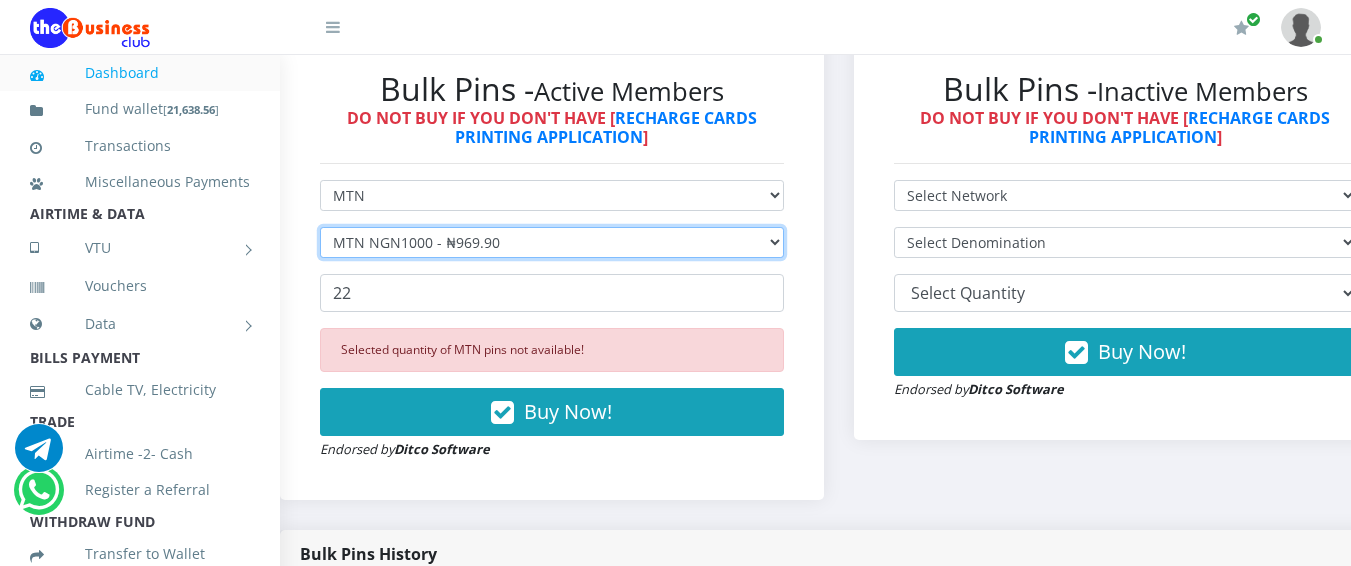 select on "484.95-500" 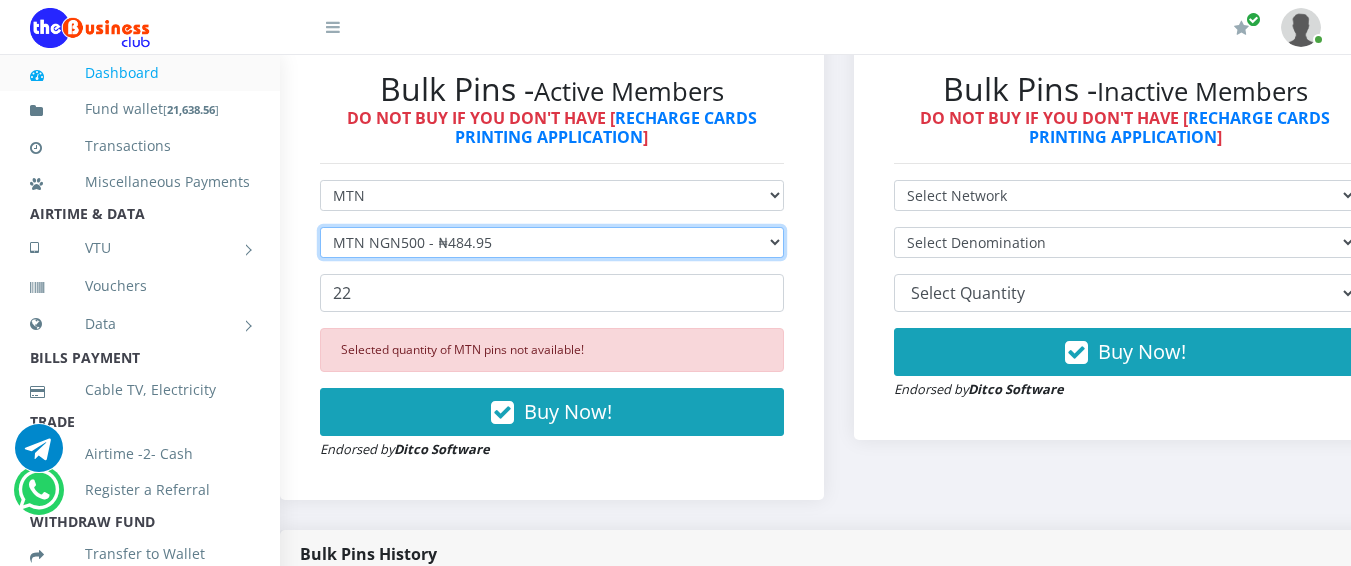 click on "Select Denomination MTN NGN100 - ₦96.99 MTN NGN200 - ₦193.98 MTN NGN400 - ₦387.96 MTN NGN500 - ₦484.95 MTN NGN1000 - ₦969.90 MTN NGN1500 - ₦1,454.85" at bounding box center (552, 242) 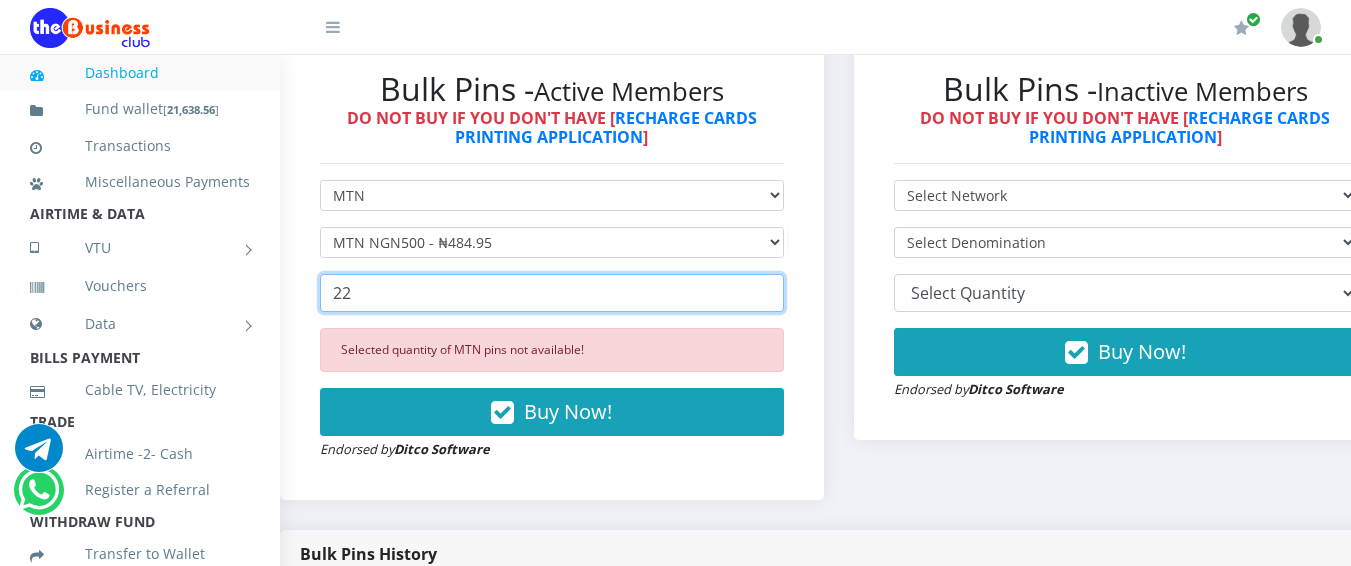click on "22" at bounding box center [552, 293] 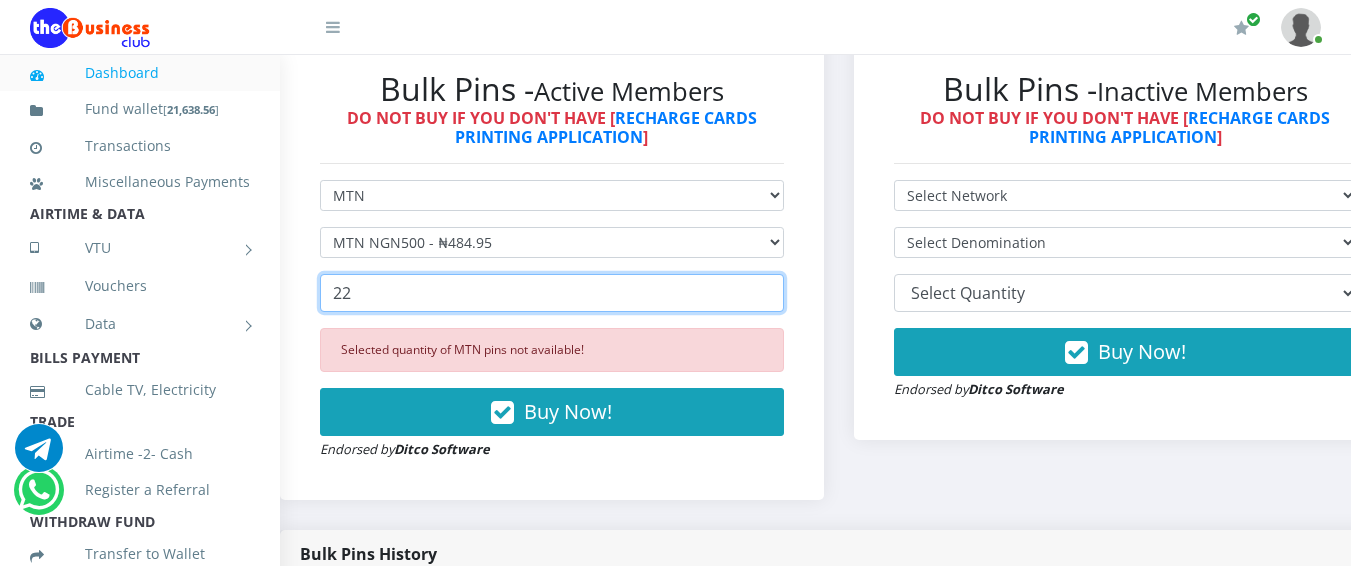 type on "2" 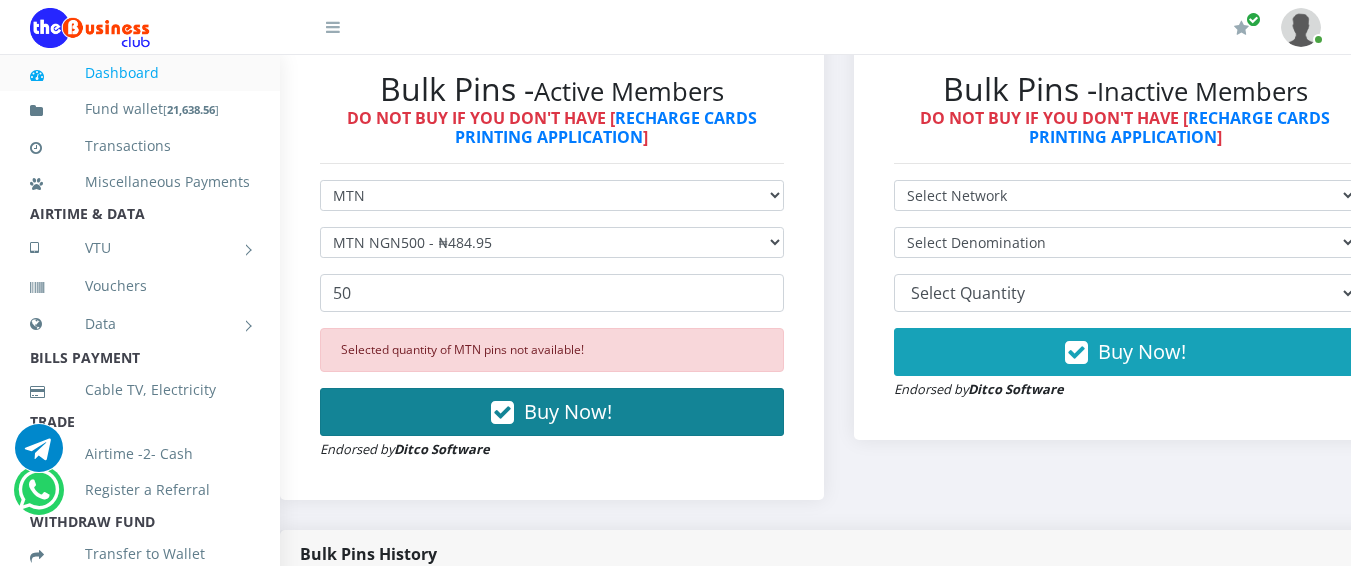 click on "Buy Now!" at bounding box center (568, 411) 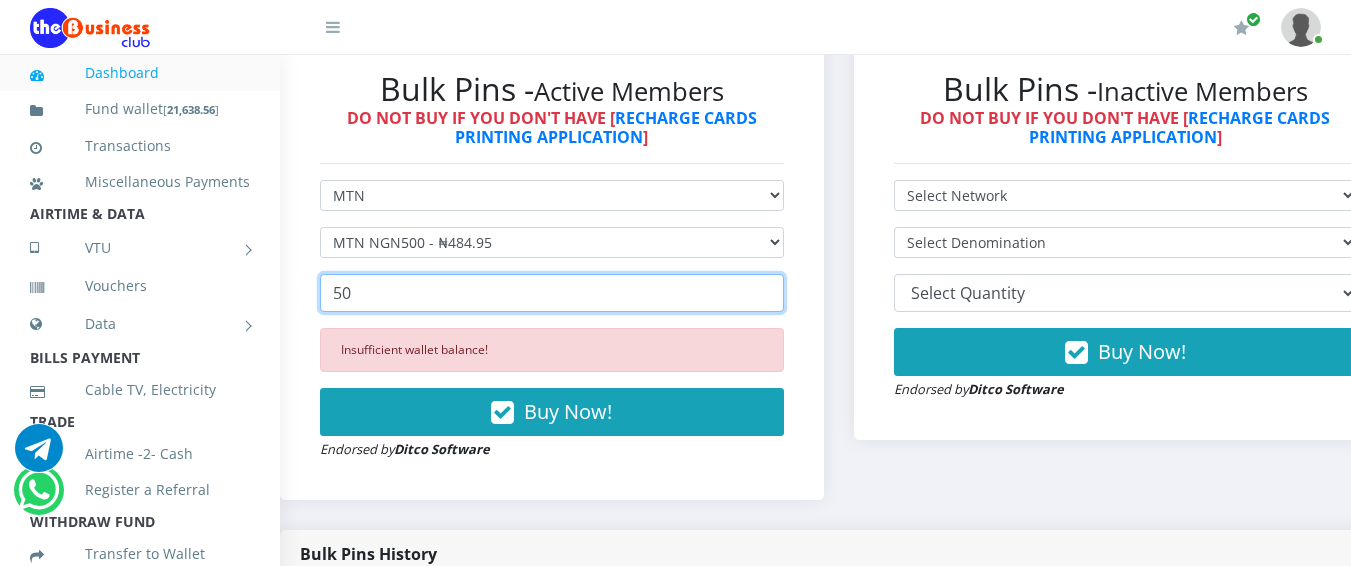 click on "50" at bounding box center [552, 293] 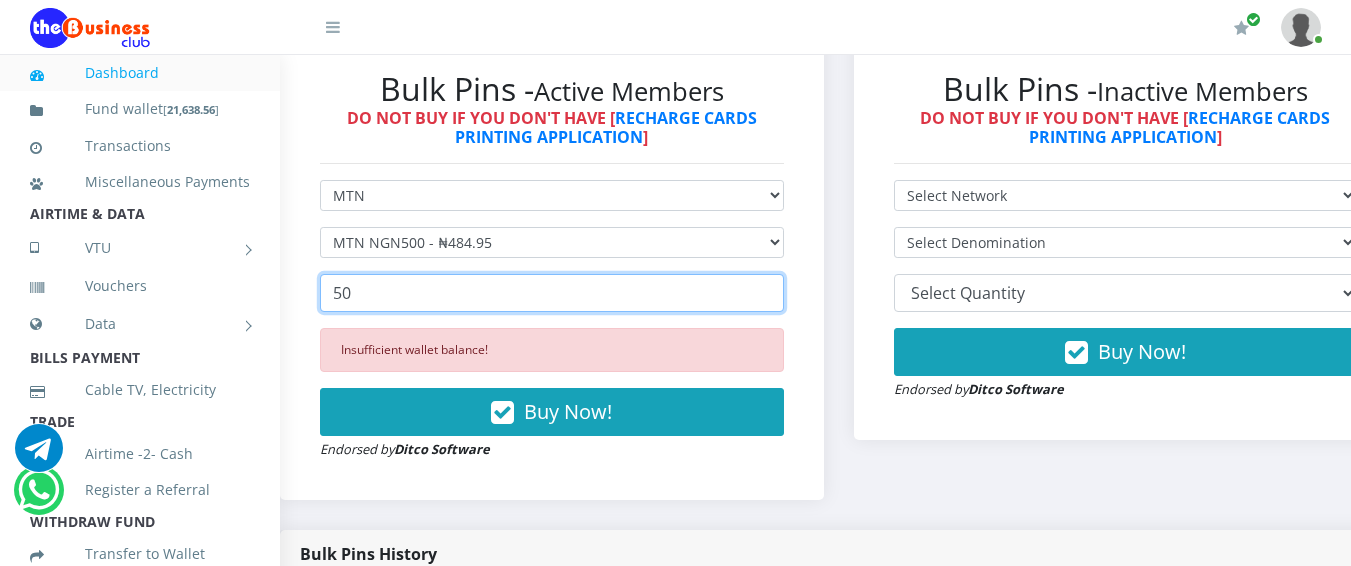 type on "5" 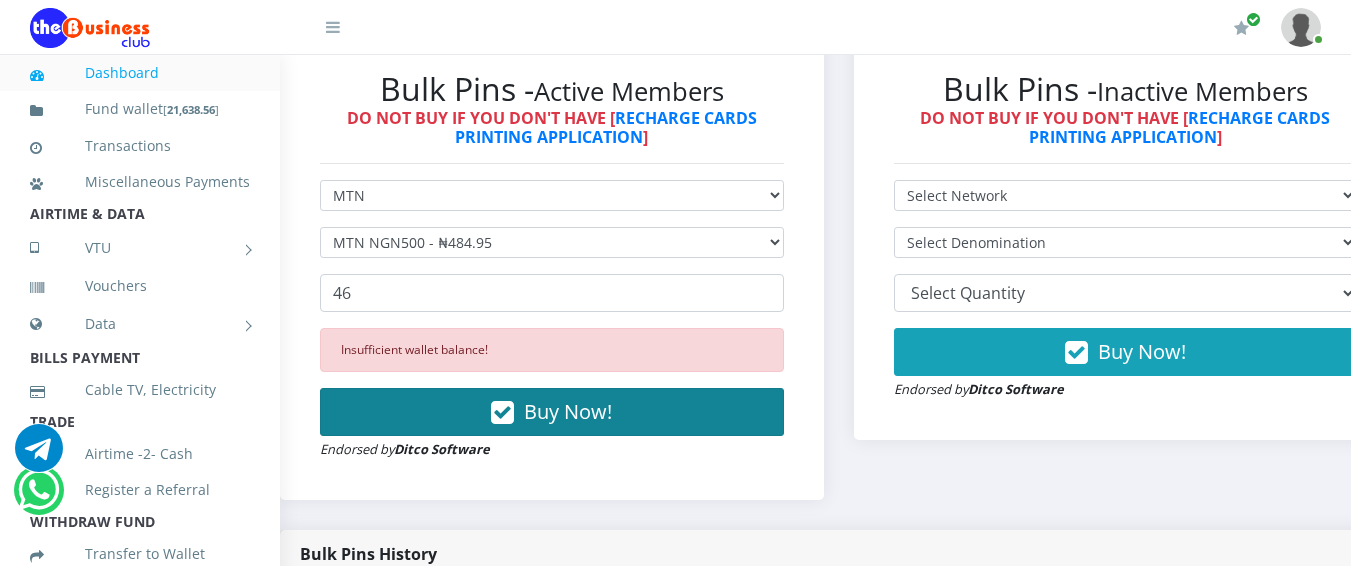 click on "Buy Now!" at bounding box center (568, 411) 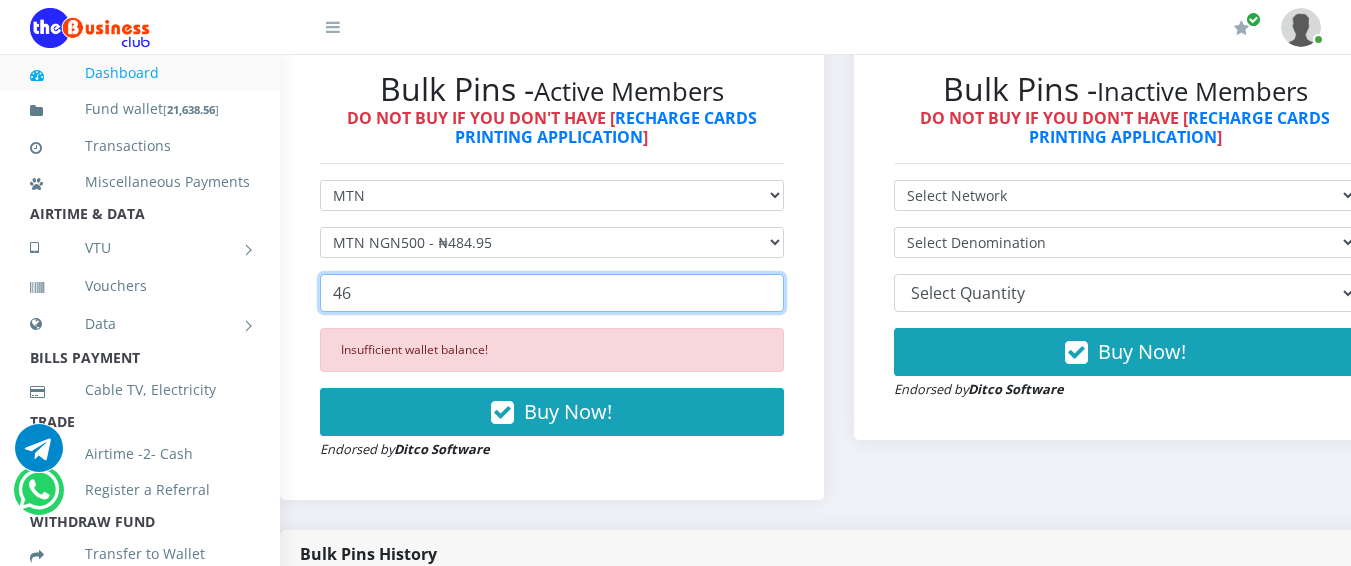 click on "46" at bounding box center [552, 293] 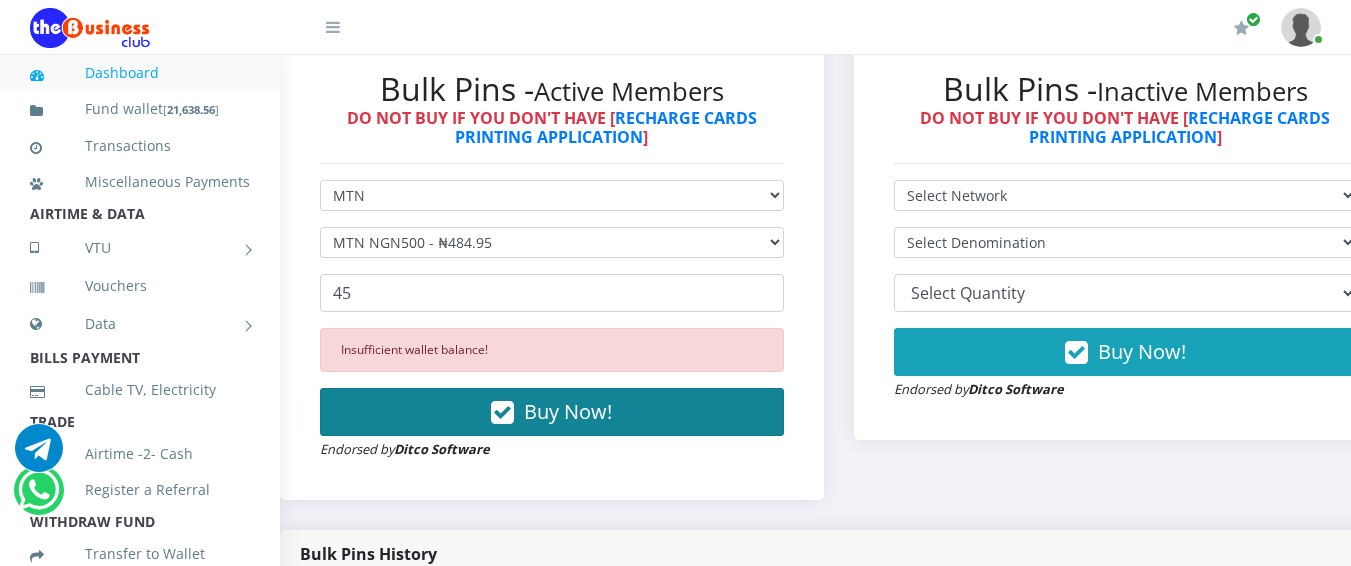 click on "Buy Now!" at bounding box center (568, 411) 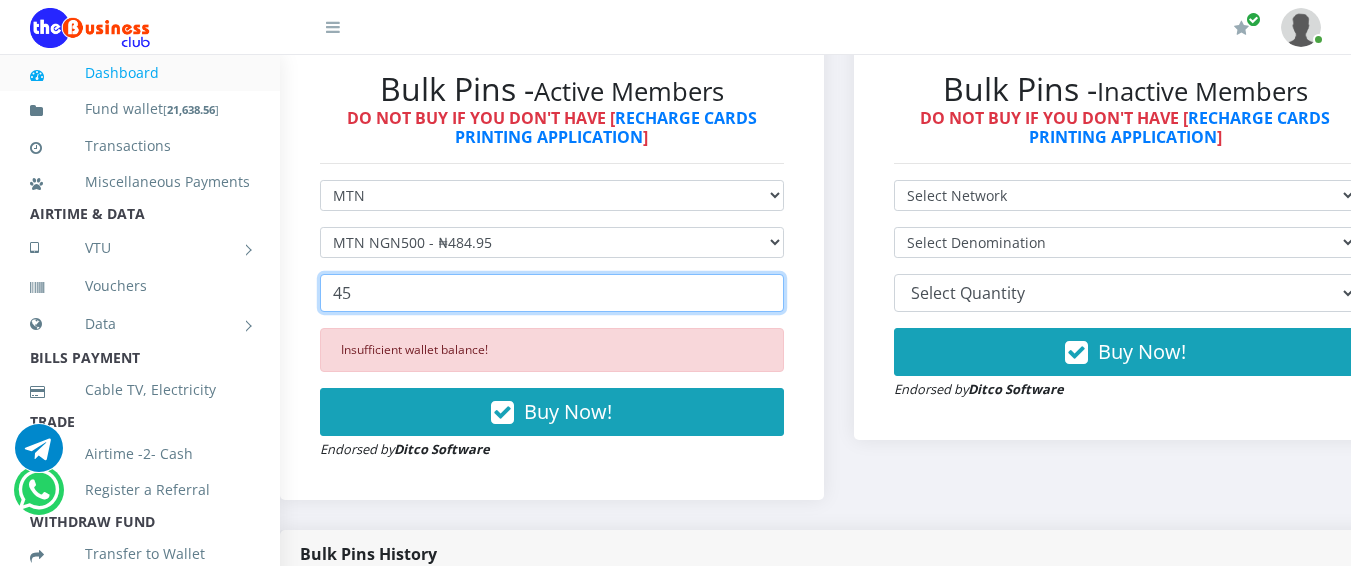 click on "45" at bounding box center [552, 293] 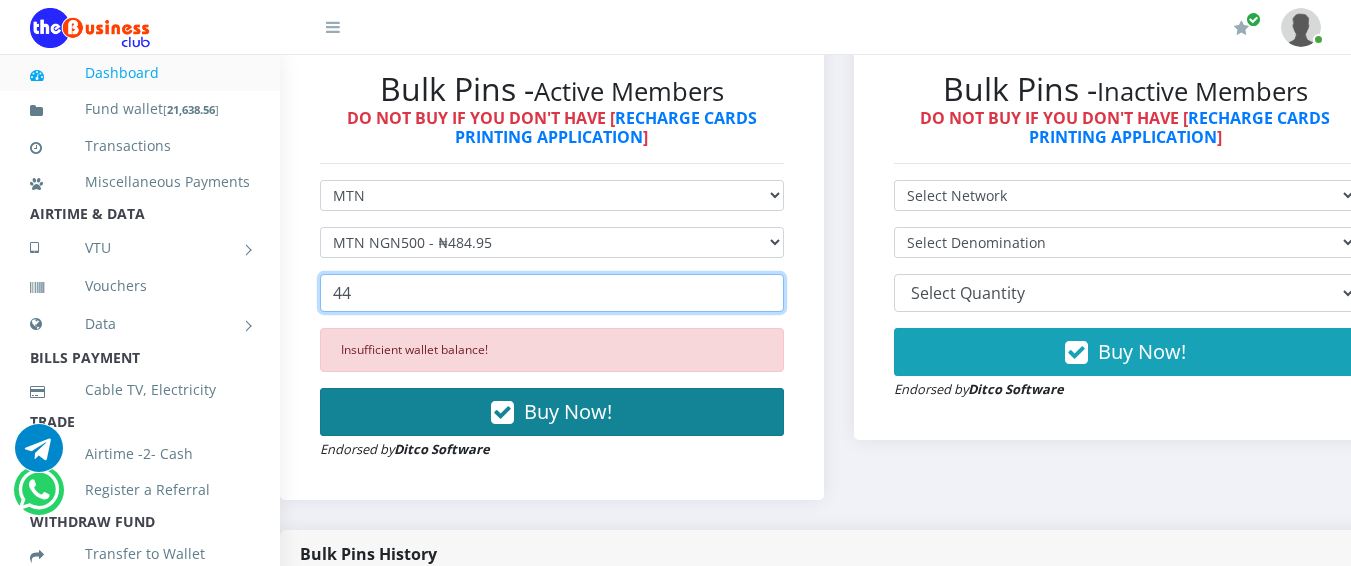 type on "44" 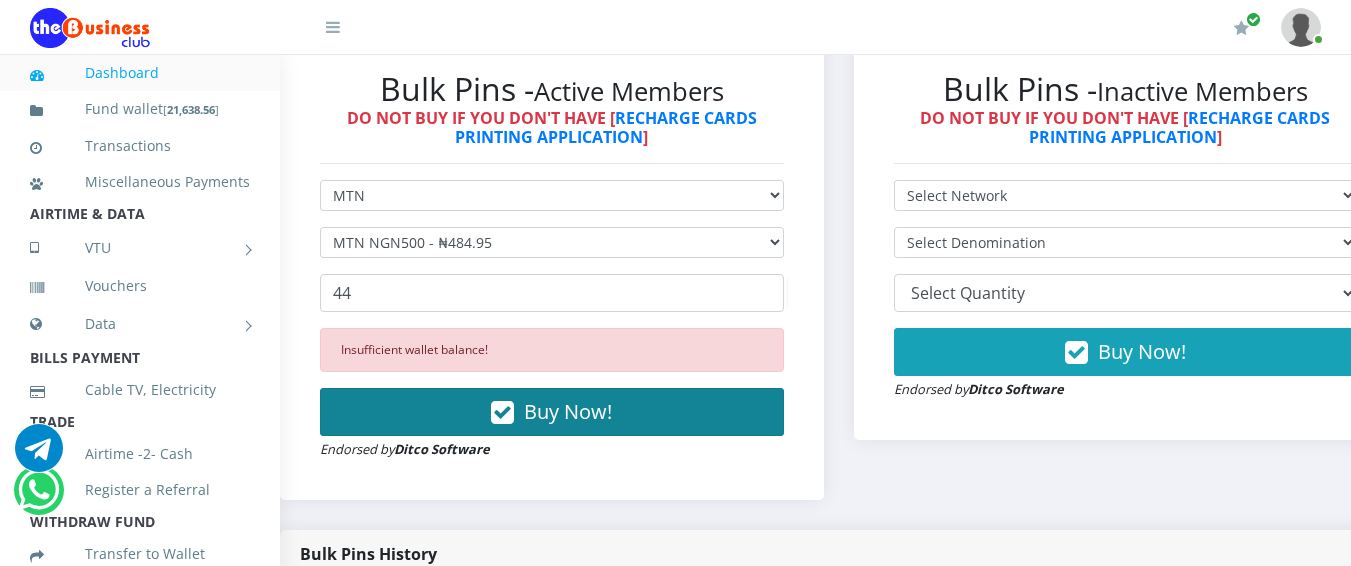 click on "Buy Now!" at bounding box center (568, 411) 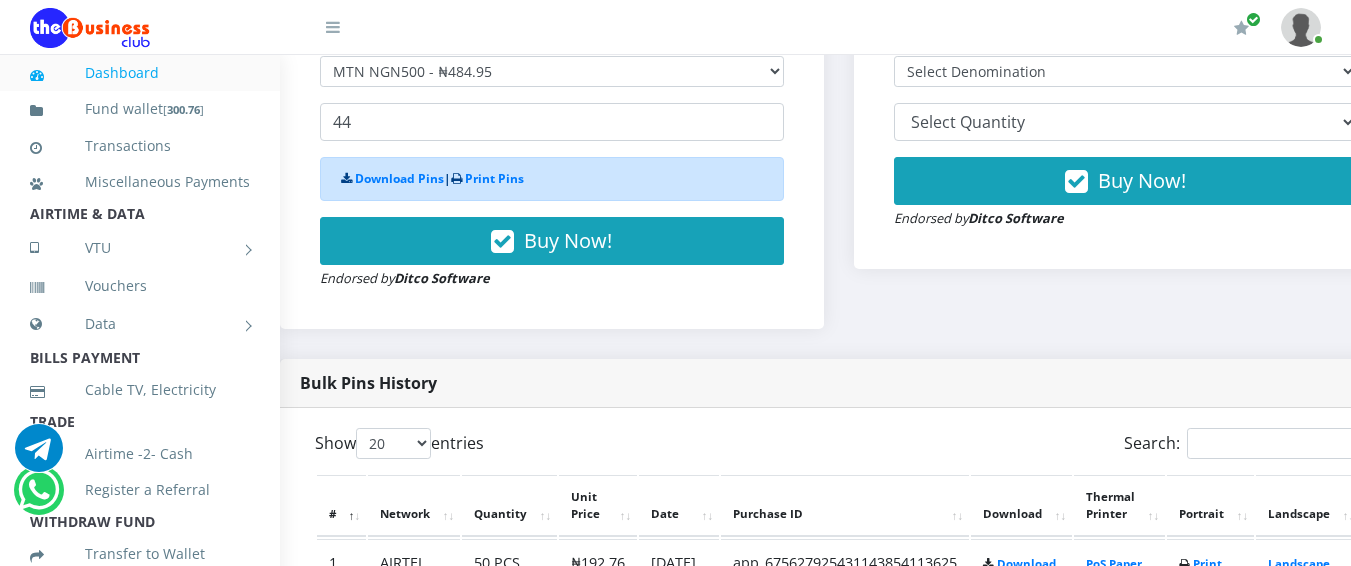 scroll, scrollTop: 785, scrollLeft: 30, axis: both 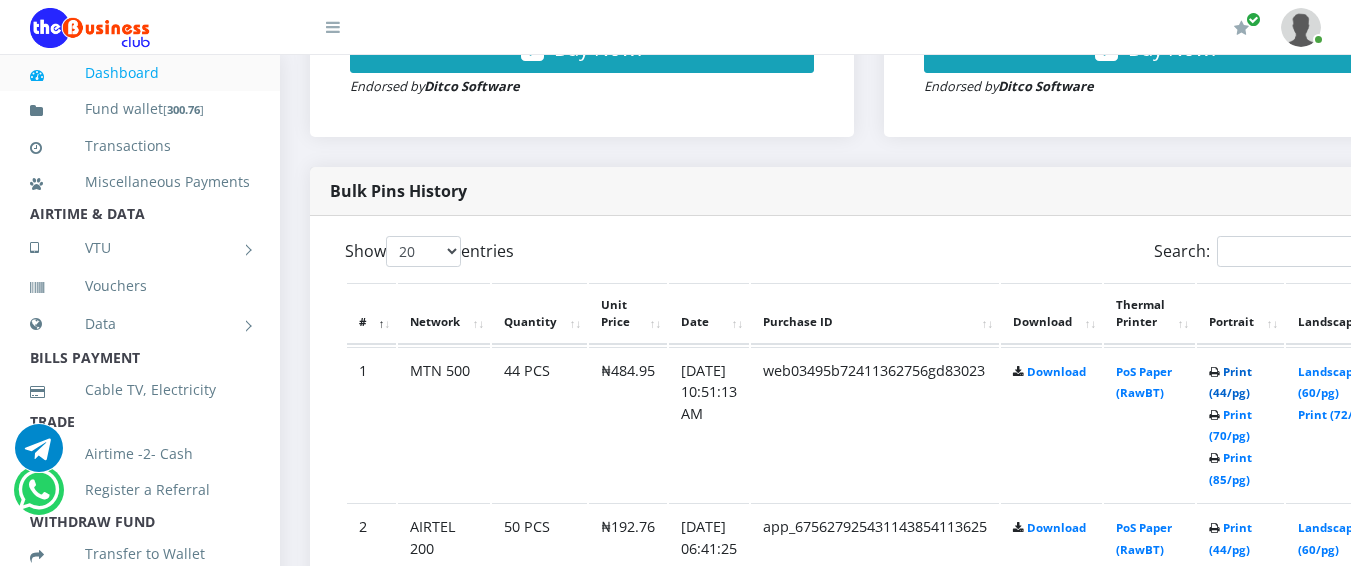 click on "Print (44/pg)" at bounding box center (1230, 382) 